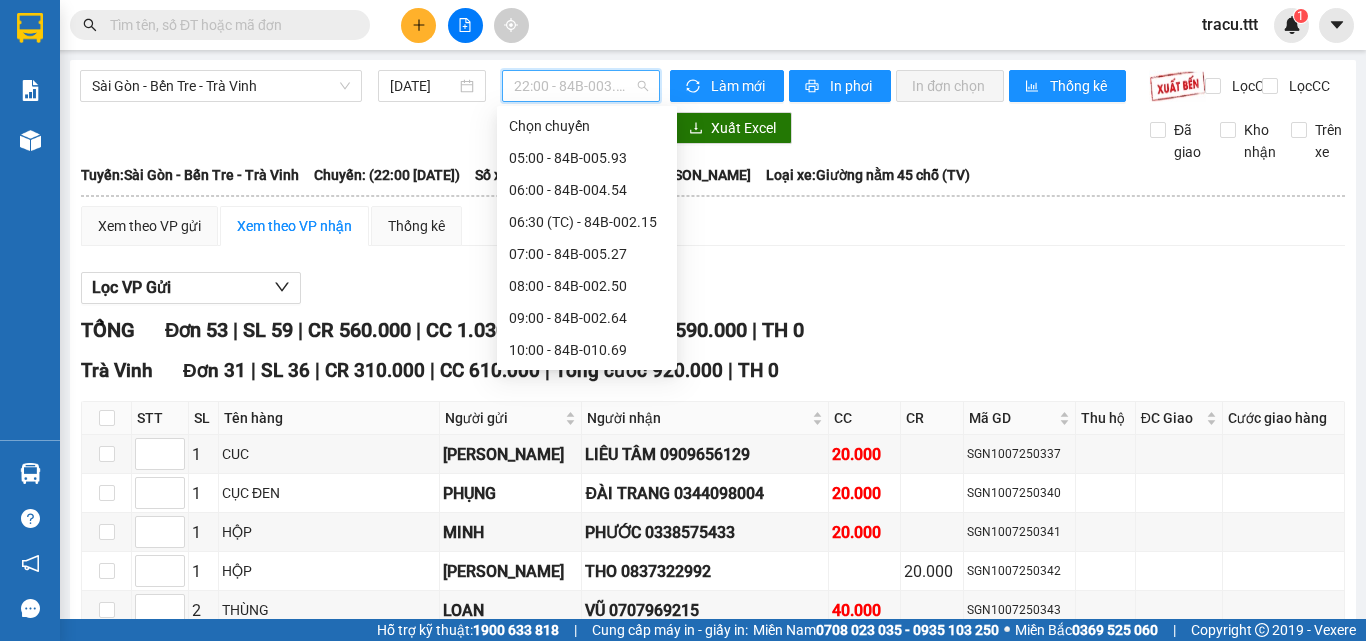 scroll, scrollTop: 0, scrollLeft: 0, axis: both 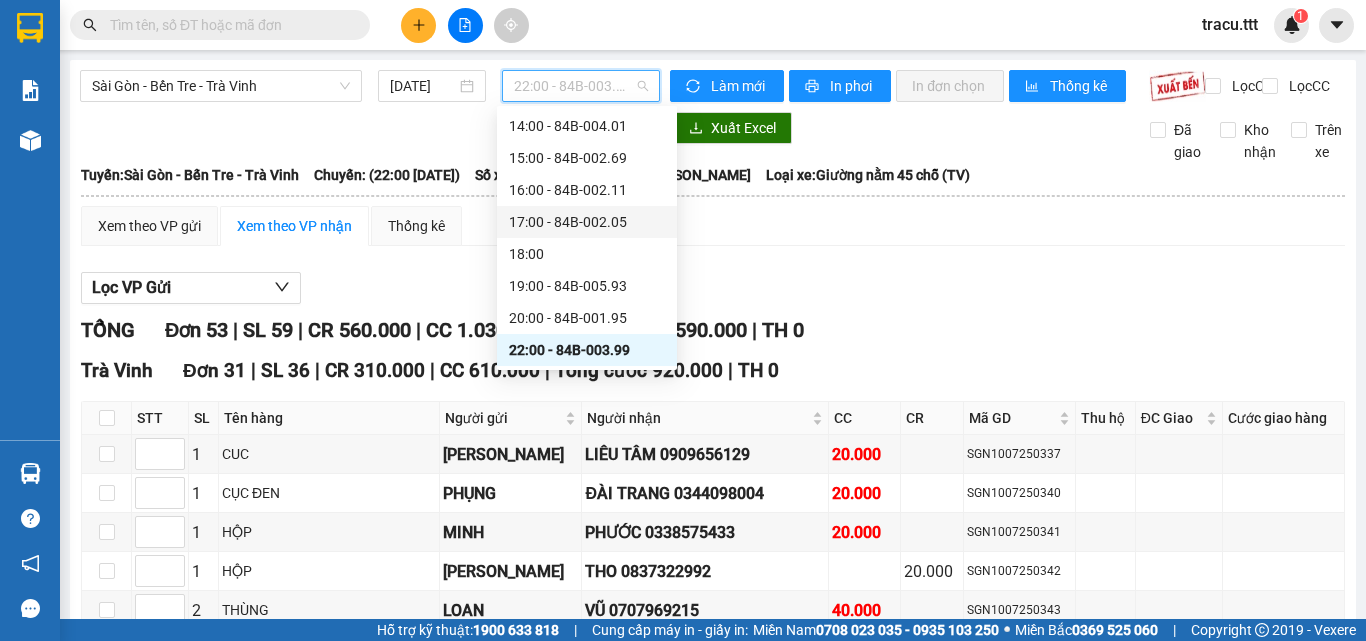 click on "17:00     - 84B-002.05" at bounding box center [587, 222] 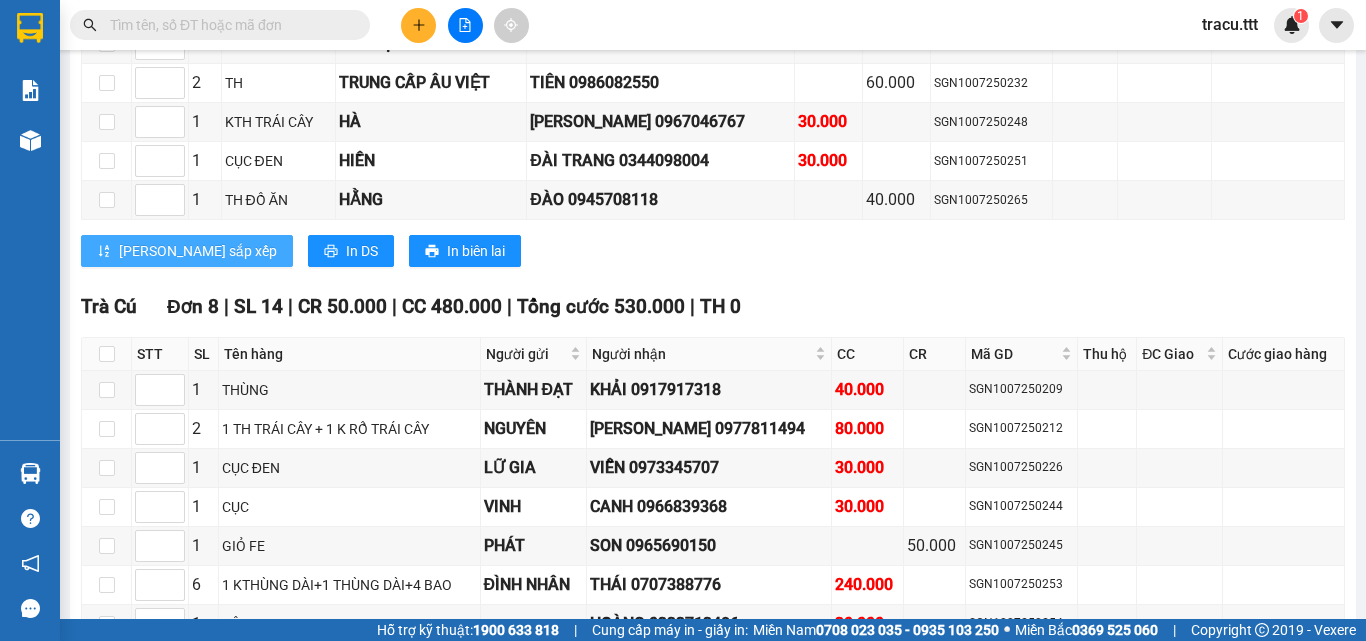 scroll, scrollTop: 2300, scrollLeft: 0, axis: vertical 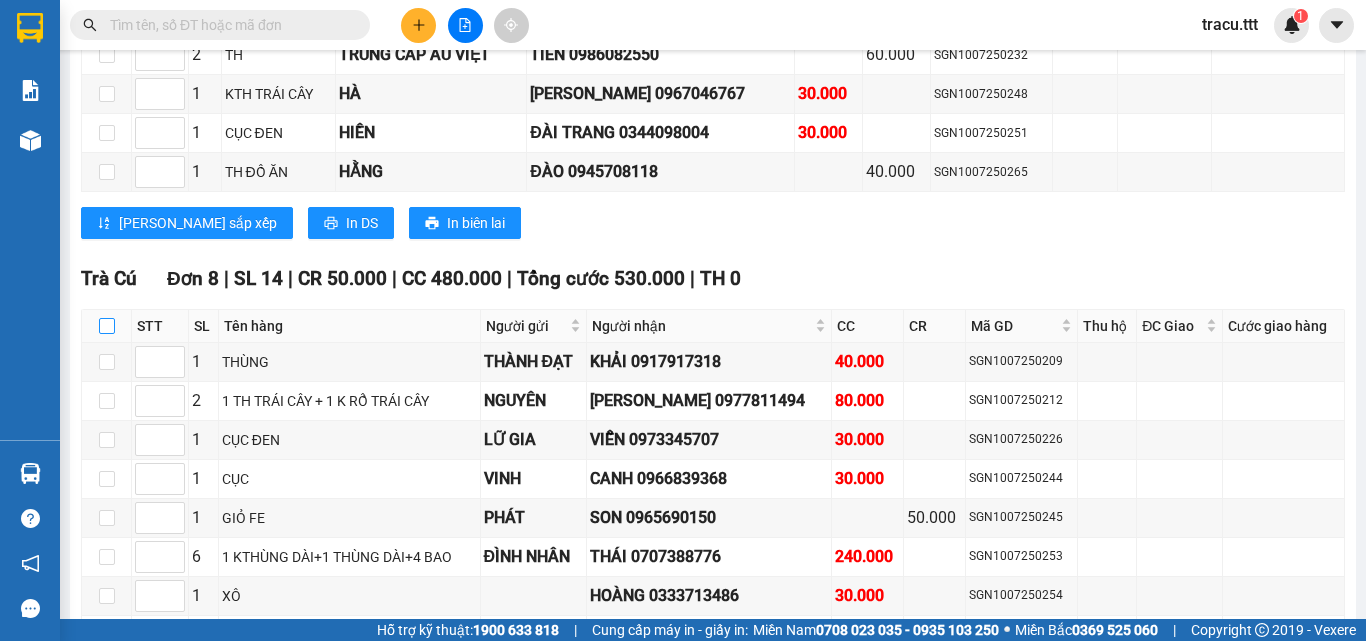 click at bounding box center (107, 326) 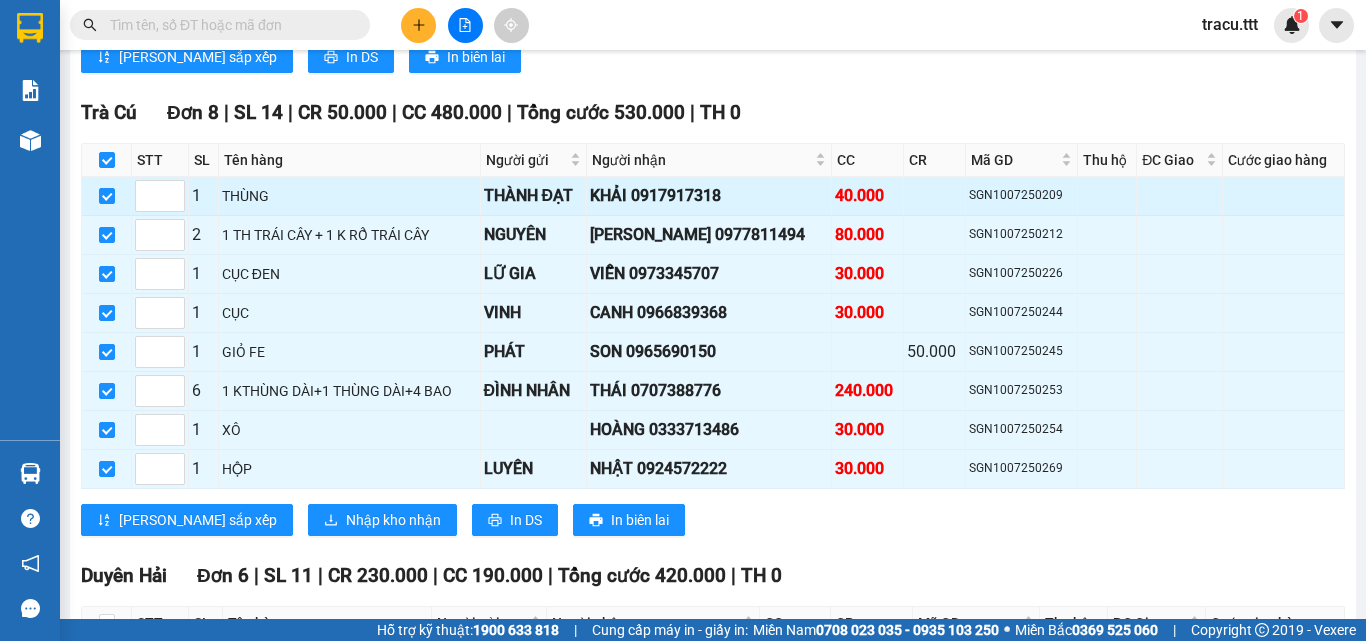 scroll, scrollTop: 2500, scrollLeft: 0, axis: vertical 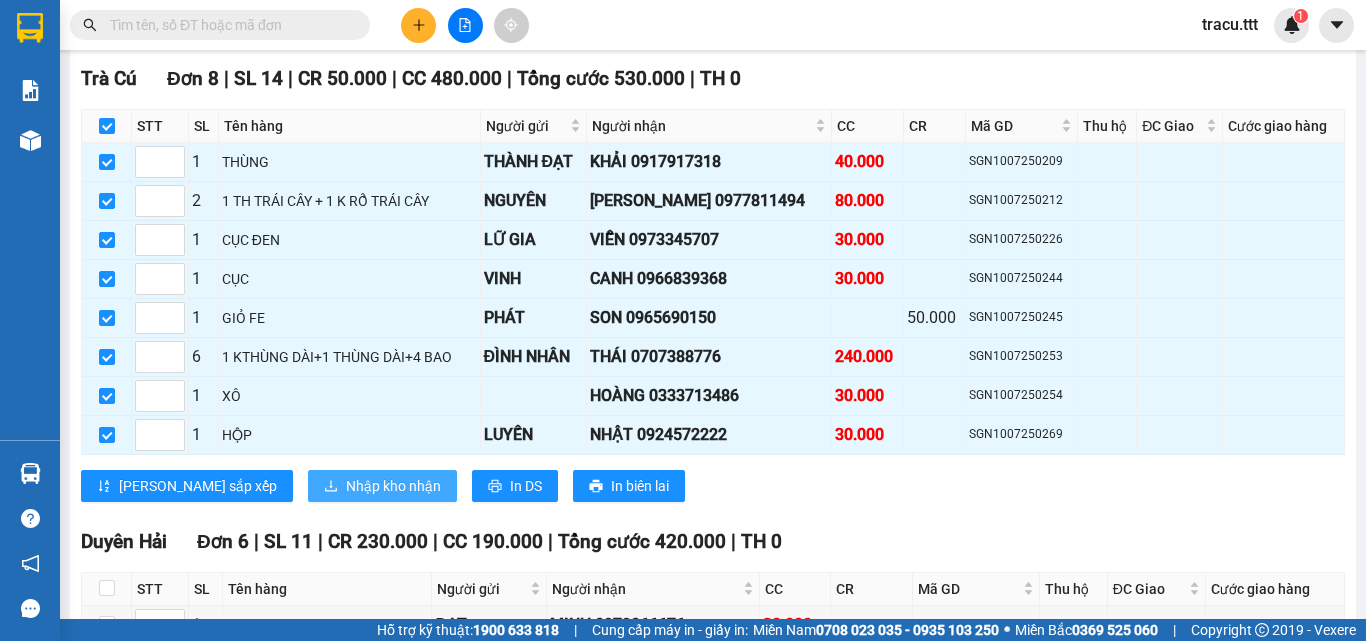 click on "Nhập kho nhận" at bounding box center [393, 486] 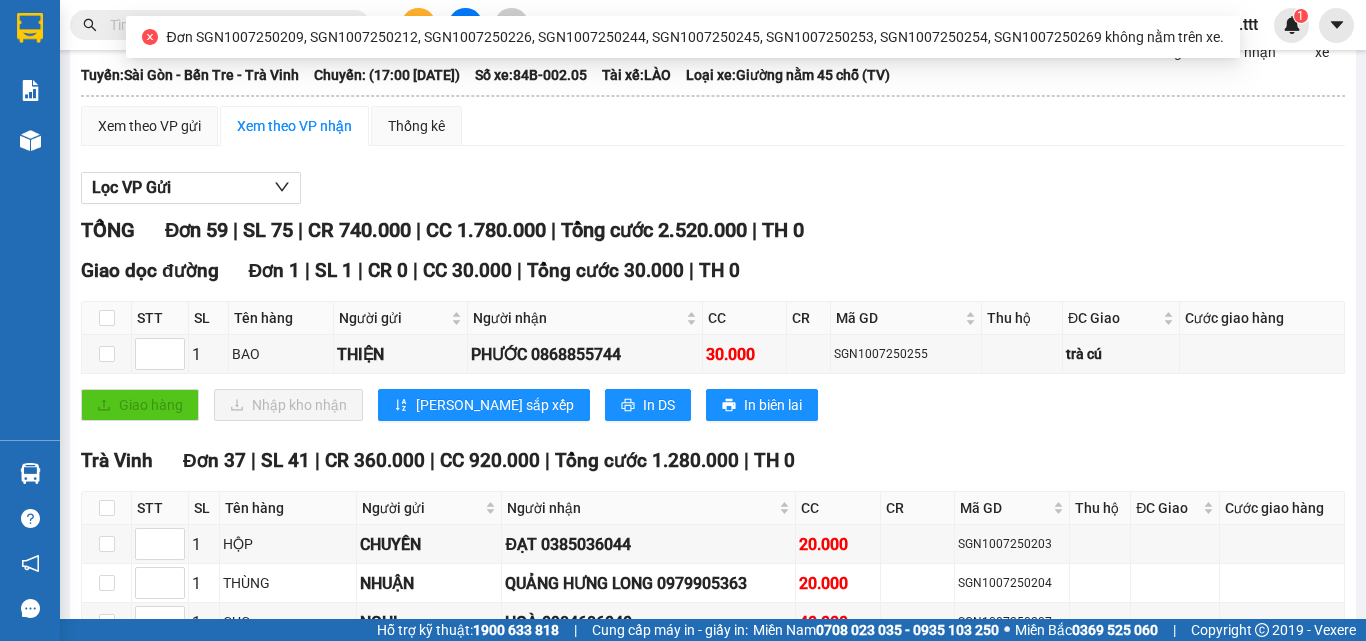 scroll, scrollTop: 0, scrollLeft: 0, axis: both 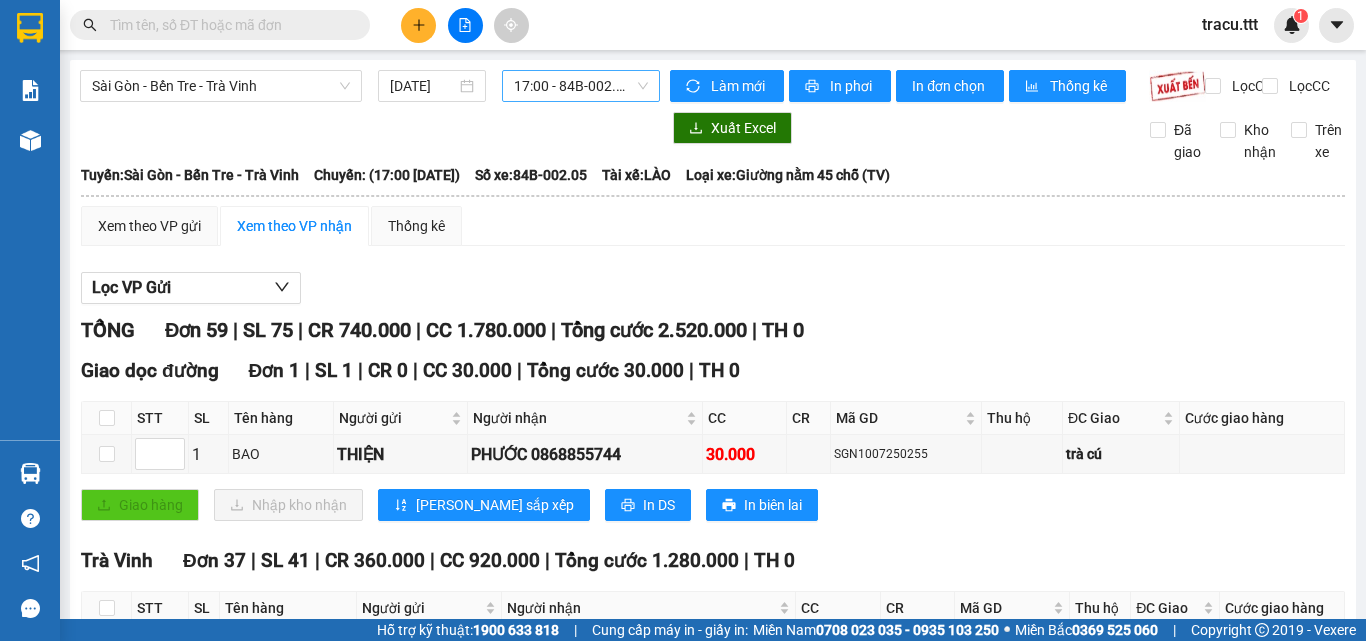 click on "17:00     - 84B-002.05" at bounding box center [581, 86] 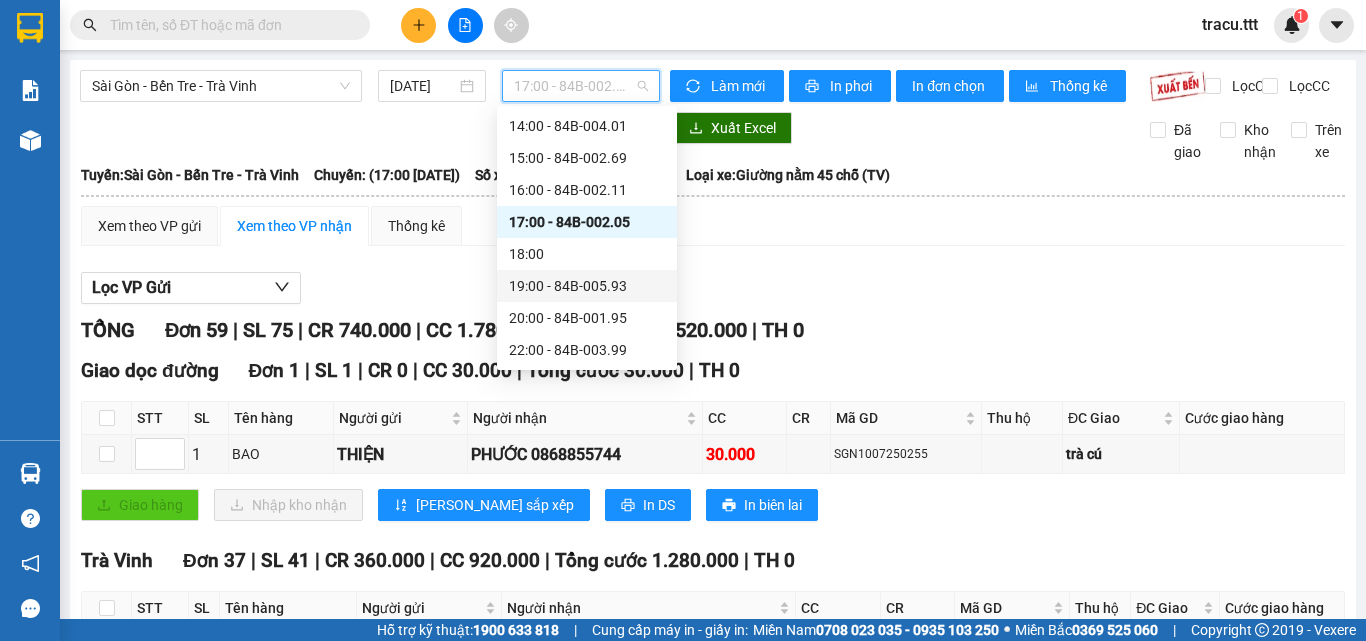 click on "19:00     - 84B-005.93" at bounding box center (587, 286) 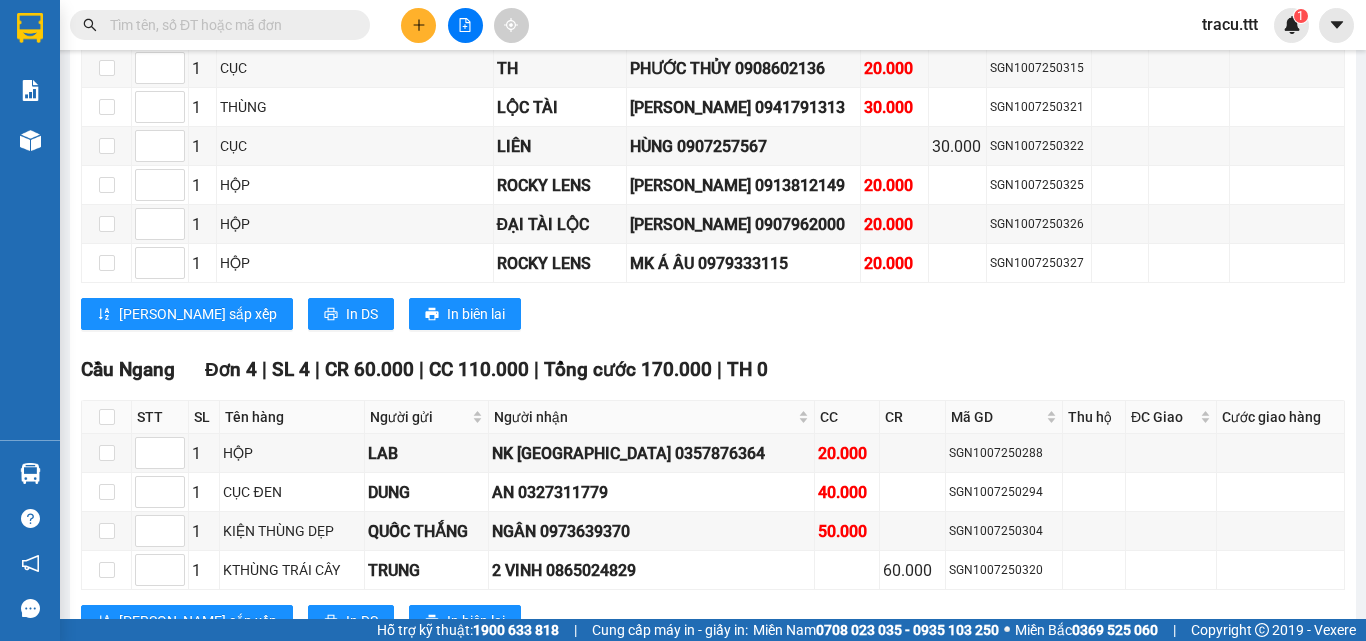 scroll, scrollTop: 1900, scrollLeft: 0, axis: vertical 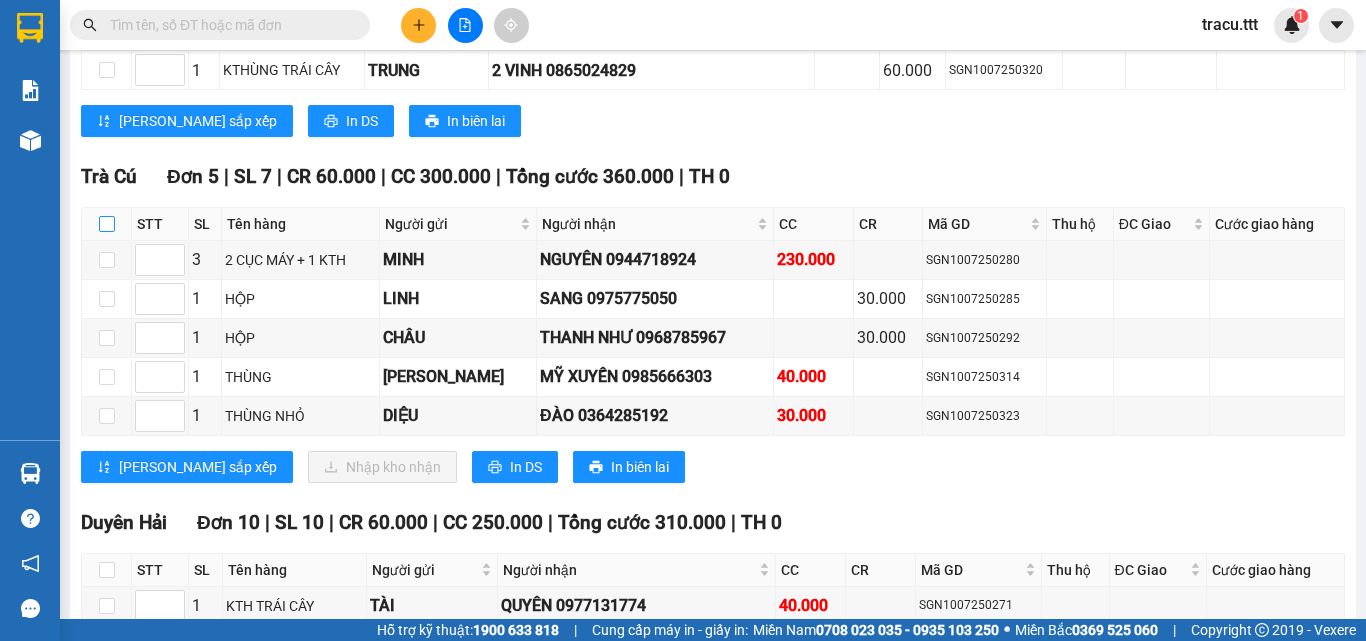 click at bounding box center [107, 224] 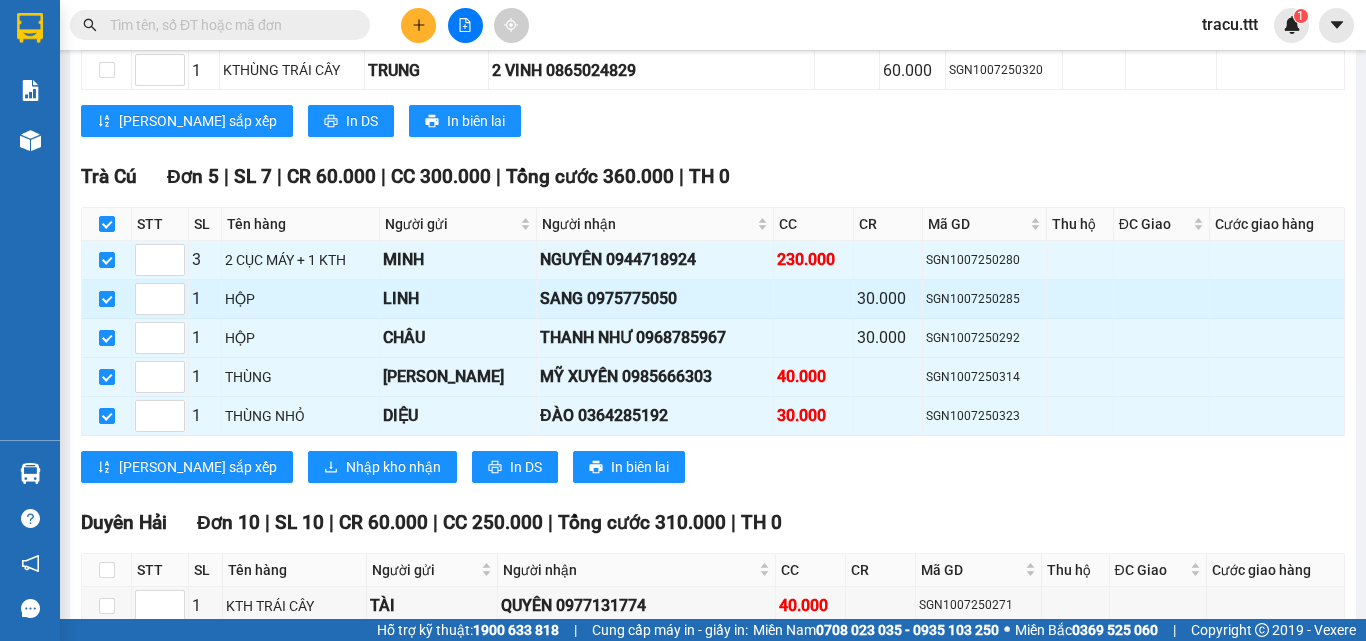 click at bounding box center (107, 299) 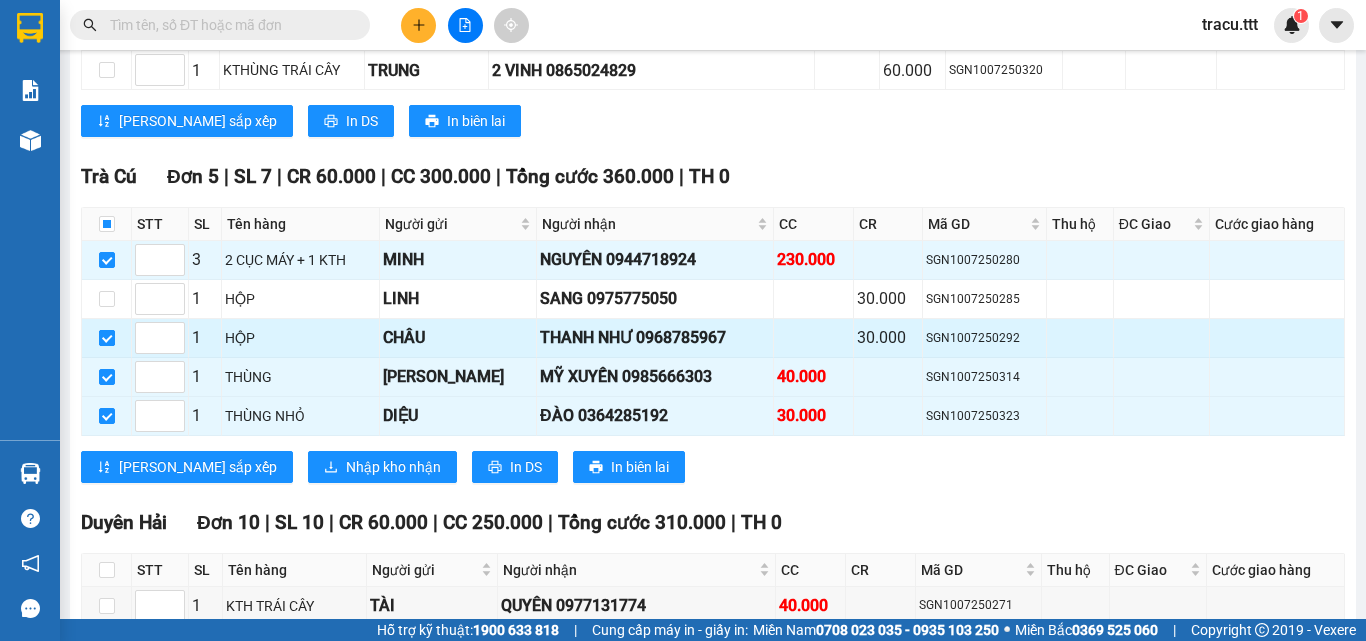 click at bounding box center [107, 338] 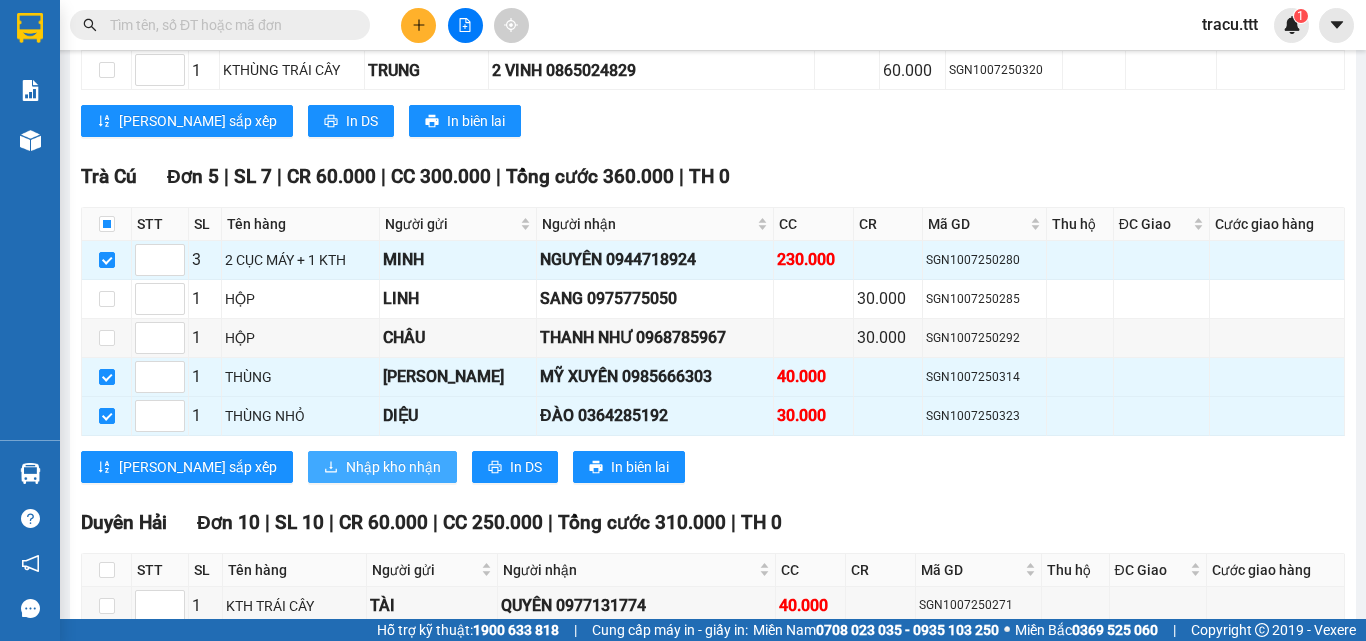 click on "Nhập kho nhận" at bounding box center (382, 467) 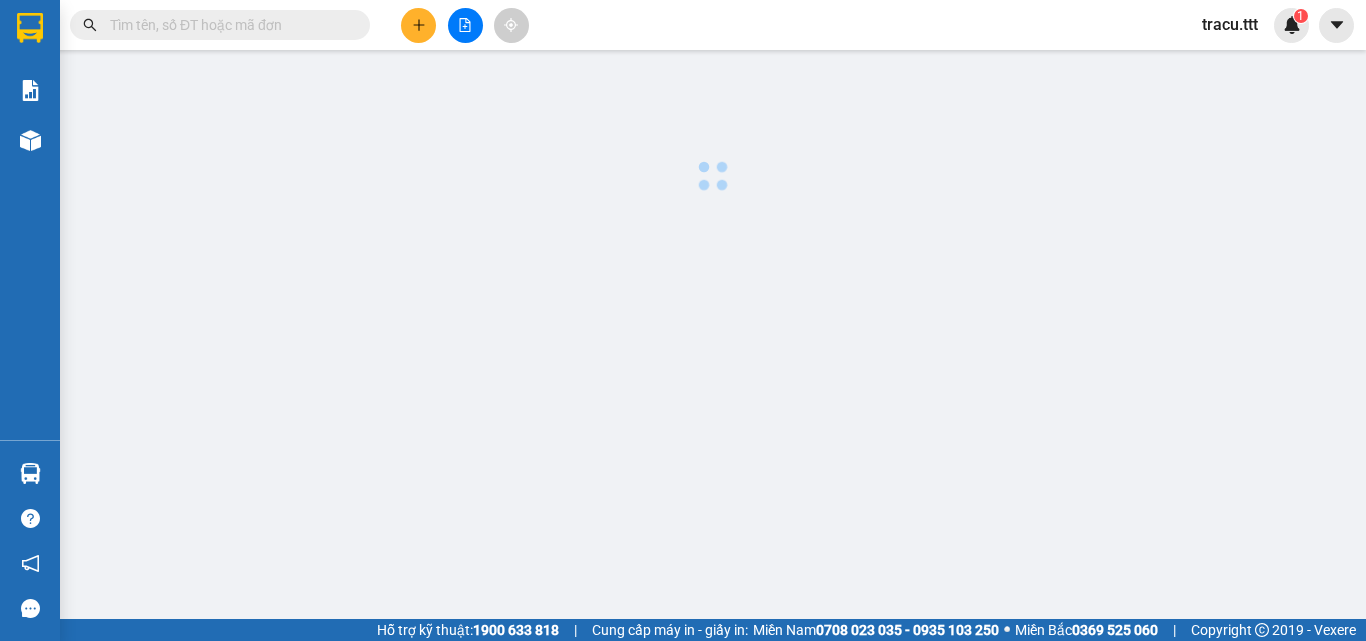 scroll, scrollTop: 0, scrollLeft: 0, axis: both 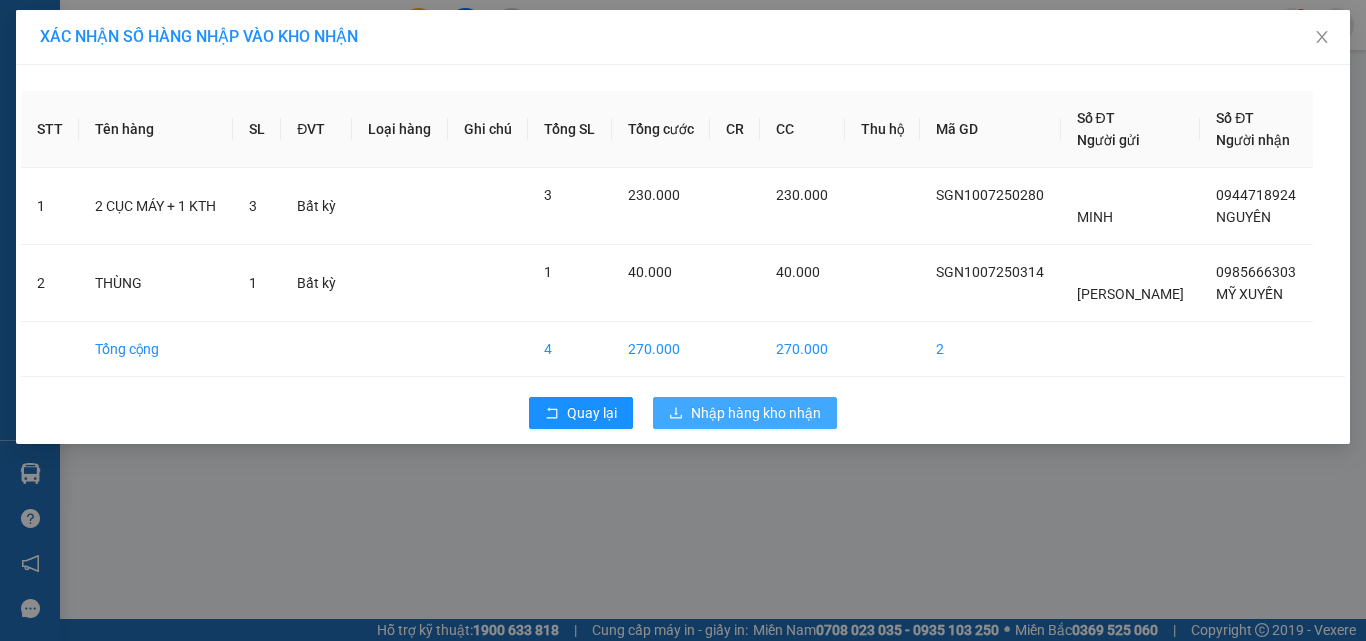 click on "Nhập hàng kho nhận" at bounding box center (745, 413) 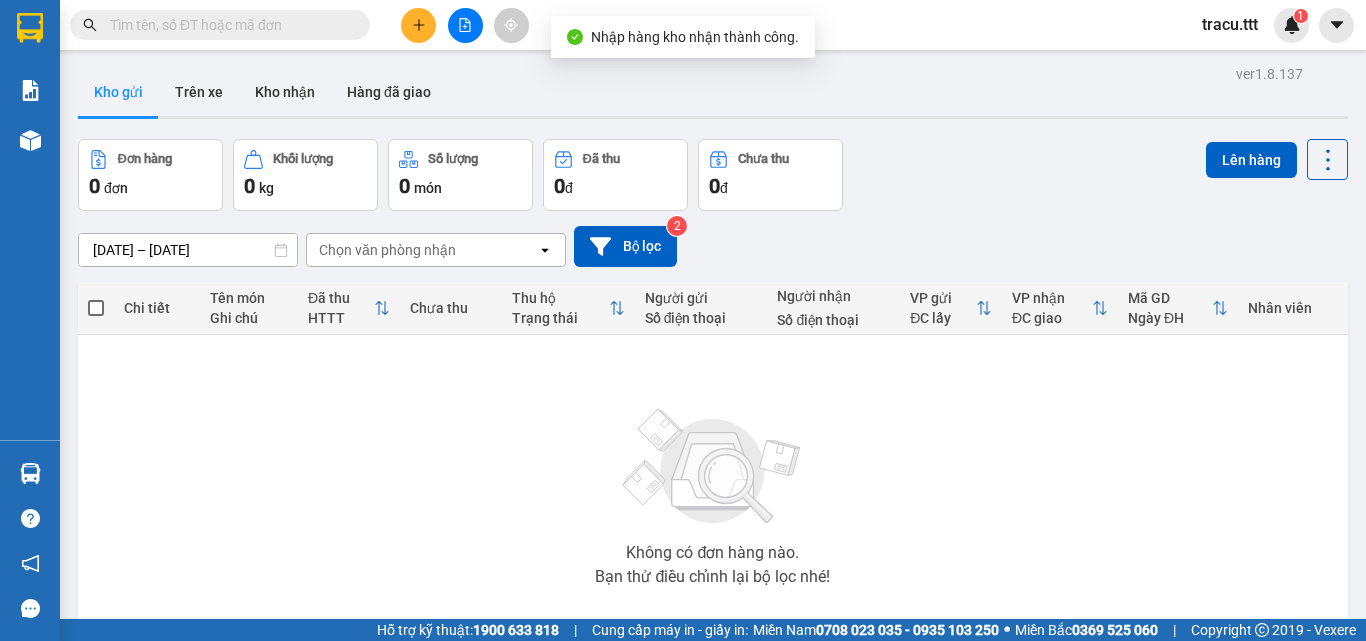 click at bounding box center [465, 25] 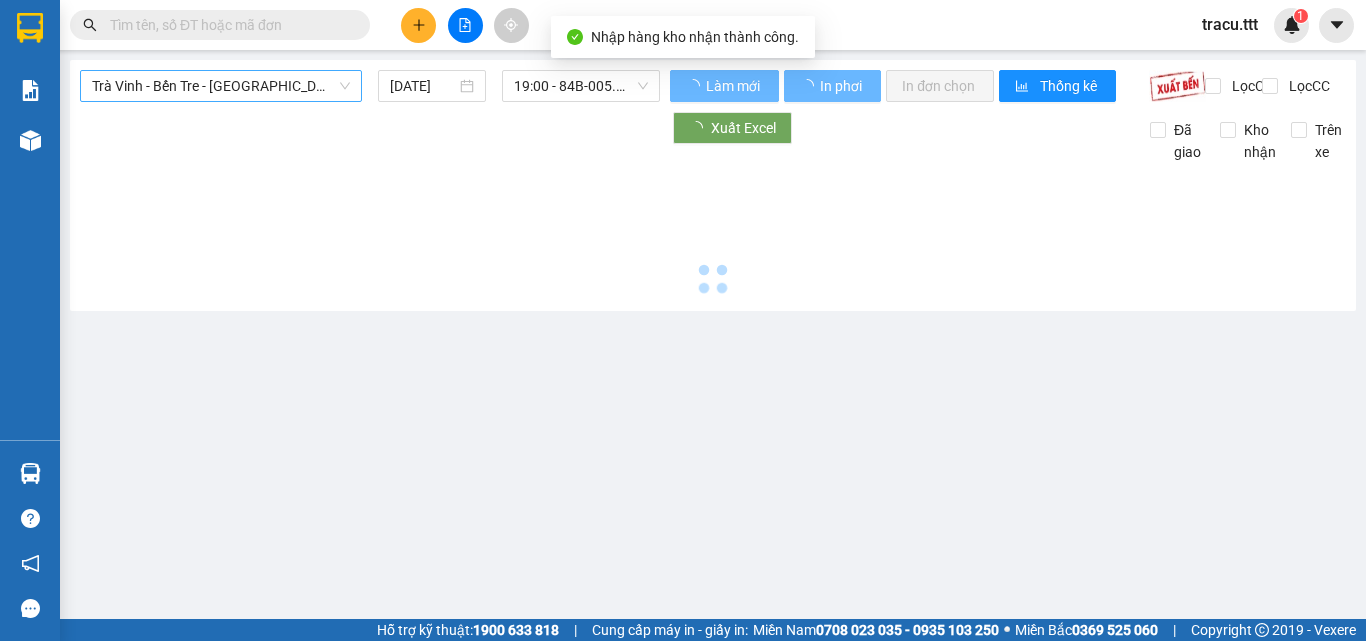 click on "Trà Vinh - Bến Tre - [GEOGRAPHIC_DATA]" at bounding box center (221, 86) 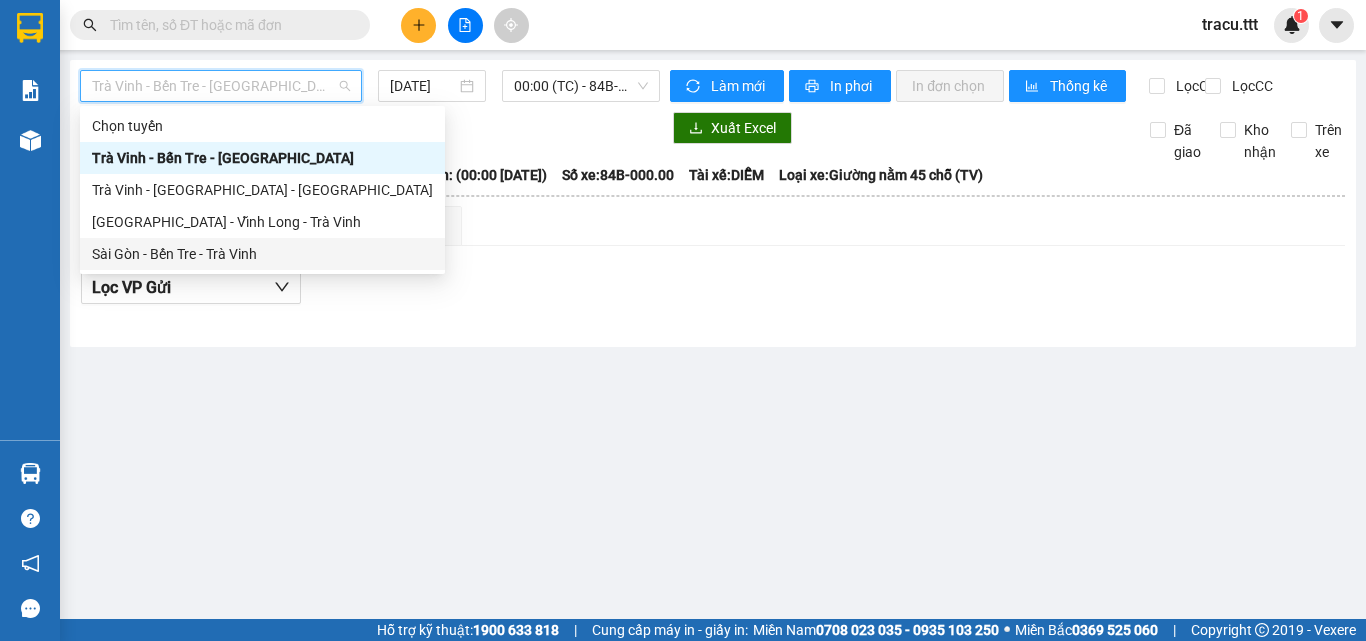 click on "Sài Gòn - Bến Tre - Trà Vinh" at bounding box center [262, 254] 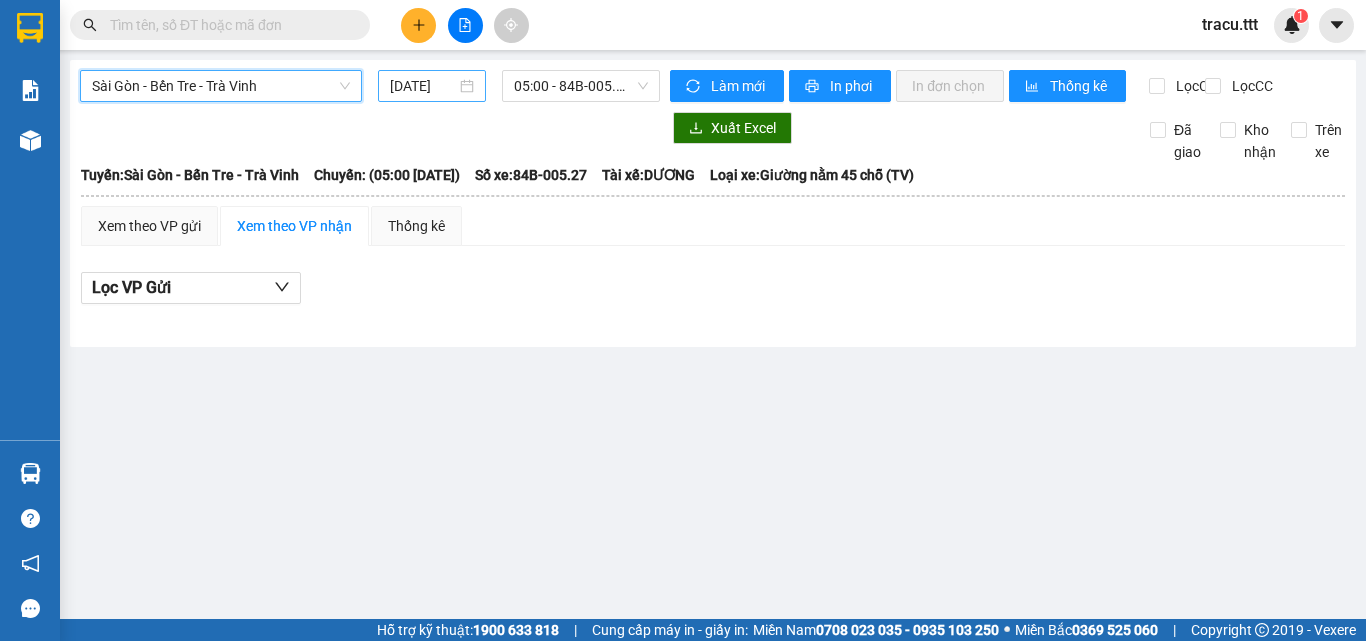 click on "[DATE]" at bounding box center (423, 86) 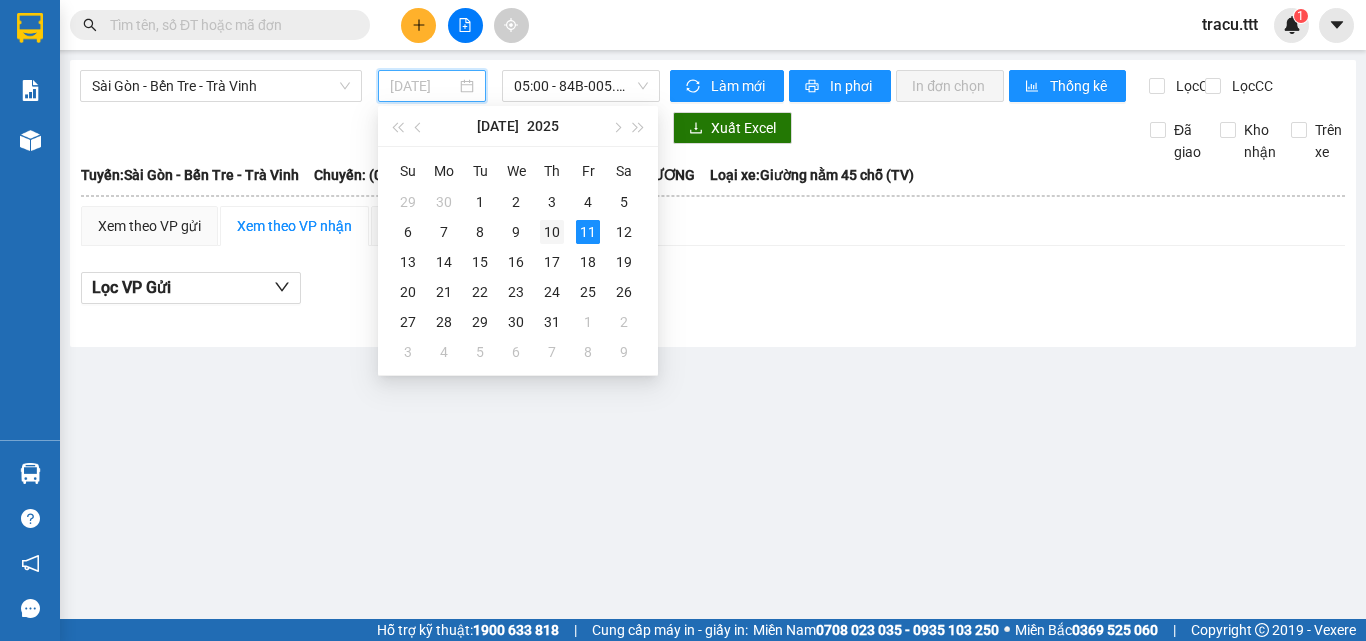 click on "10" at bounding box center (552, 232) 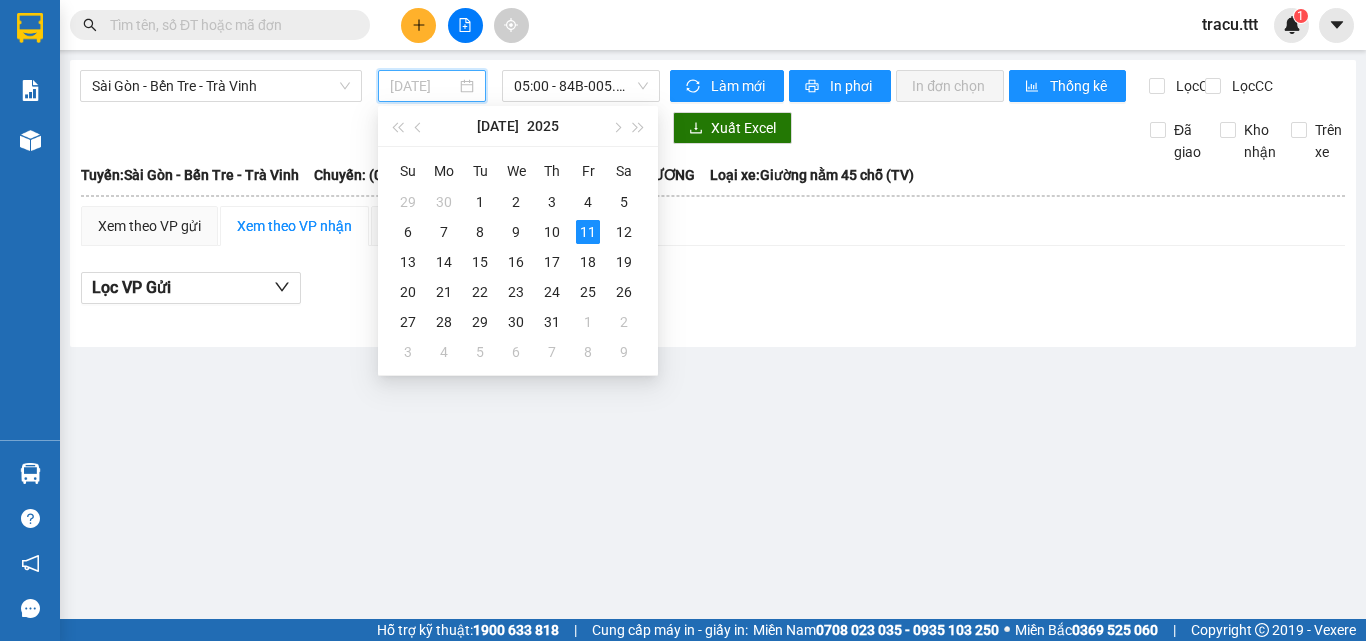 type on "[DATE]" 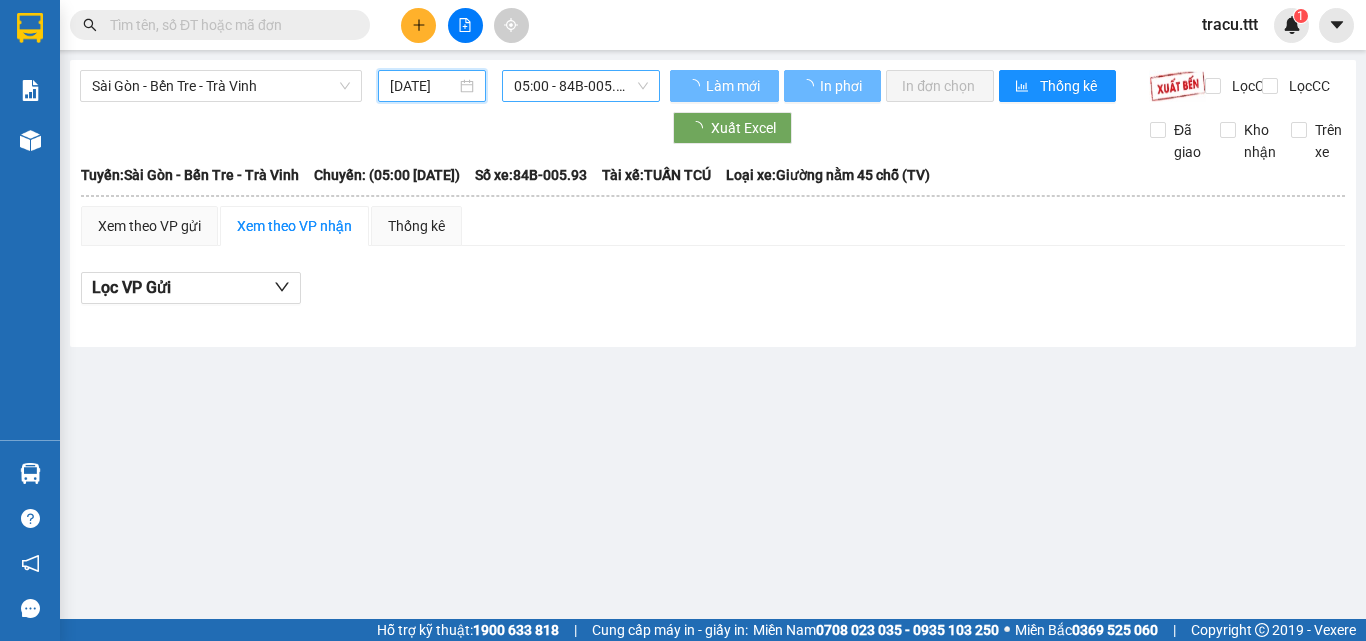 click on "05:00     - 84B-005.93" at bounding box center [581, 86] 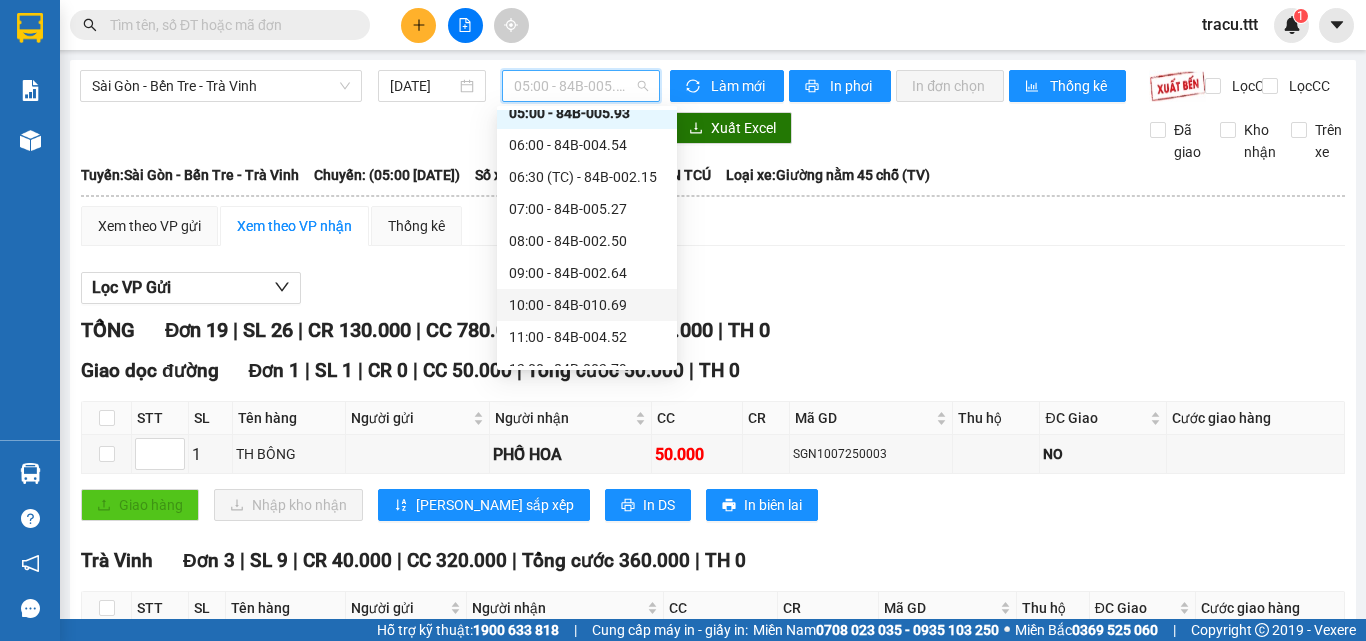 scroll, scrollTop: 384, scrollLeft: 0, axis: vertical 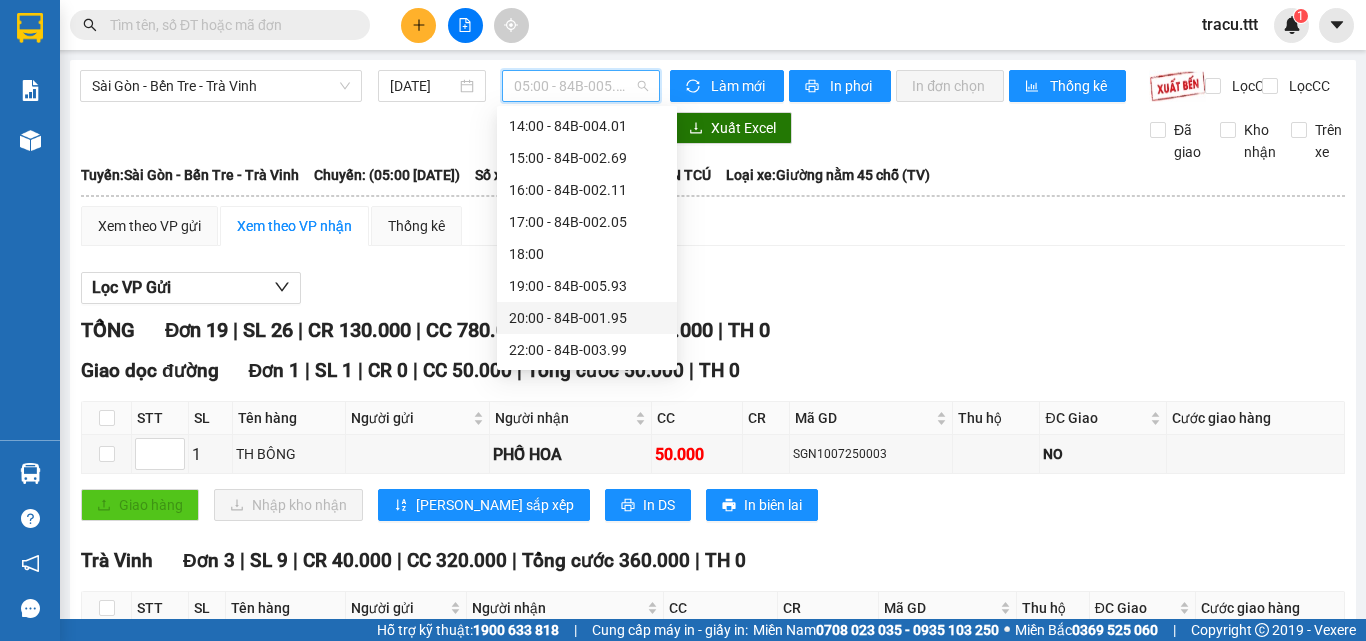 click on "20:00     - 84B-001.95" at bounding box center [587, 318] 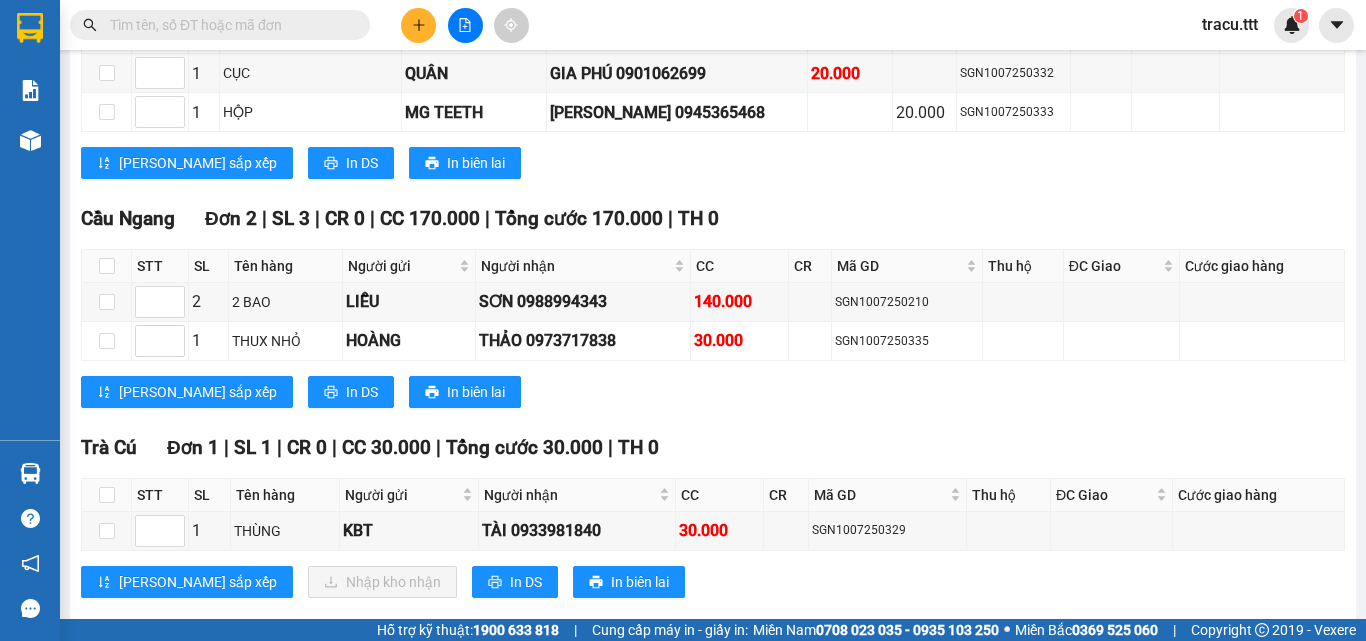 scroll, scrollTop: 1100, scrollLeft: 0, axis: vertical 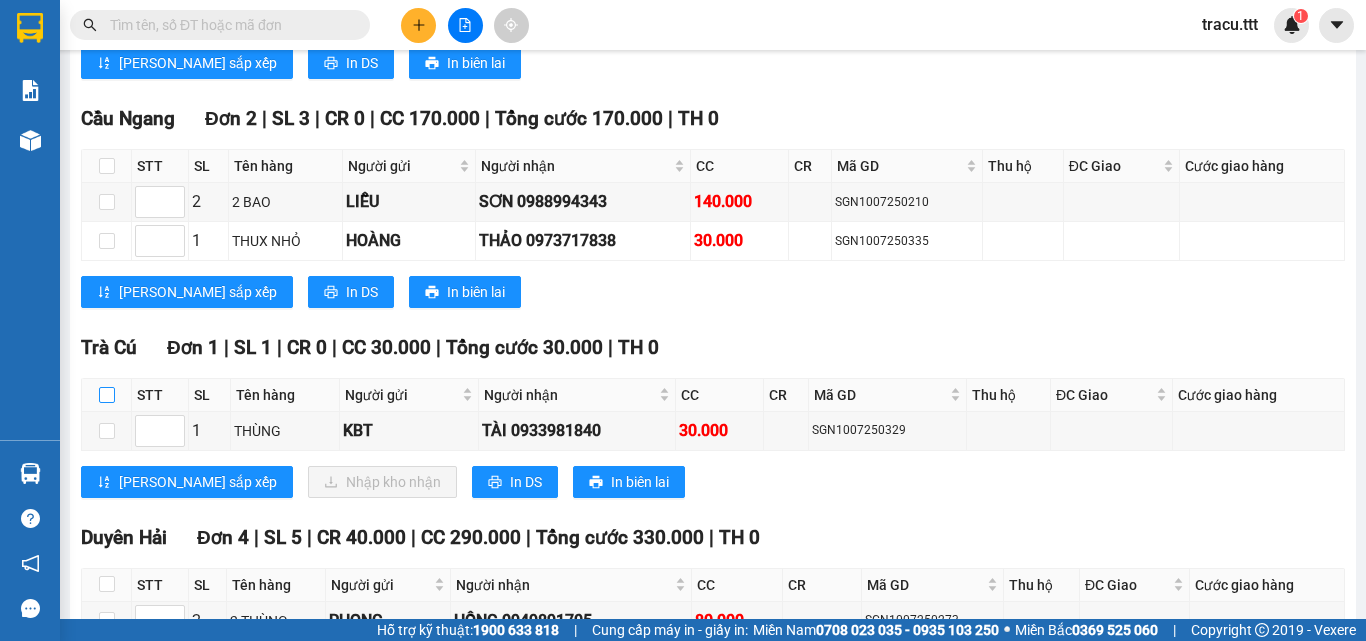 click at bounding box center (107, 395) 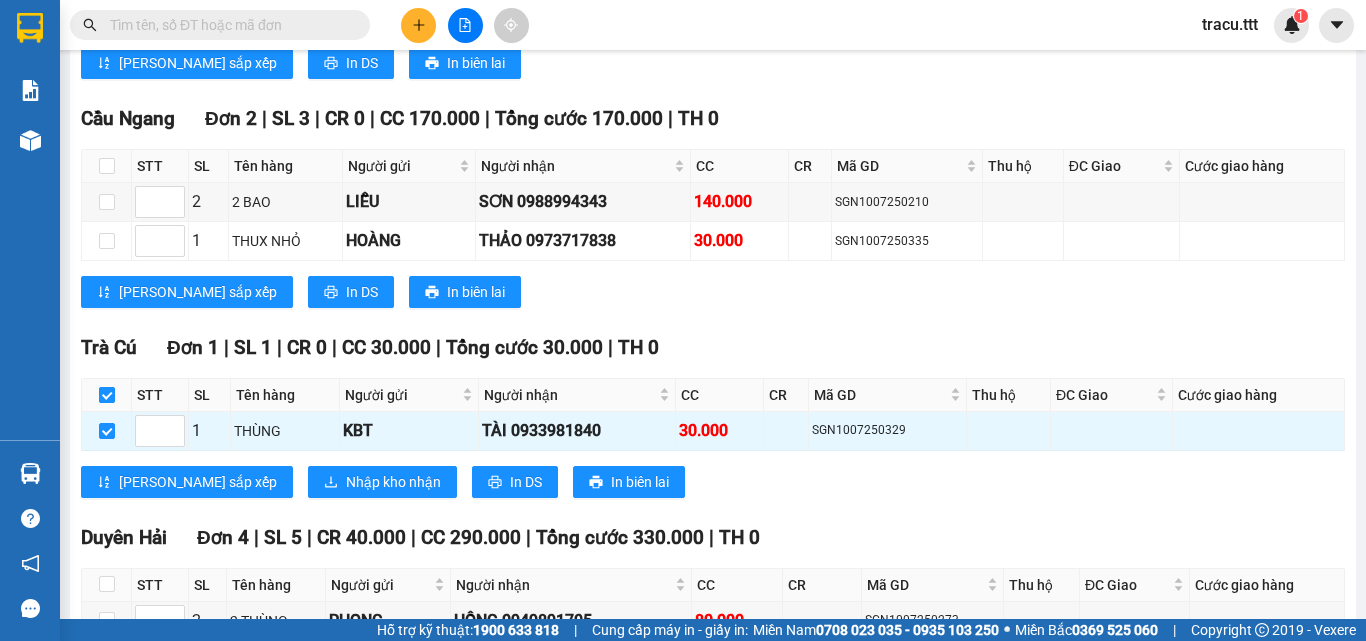 checkbox on "true" 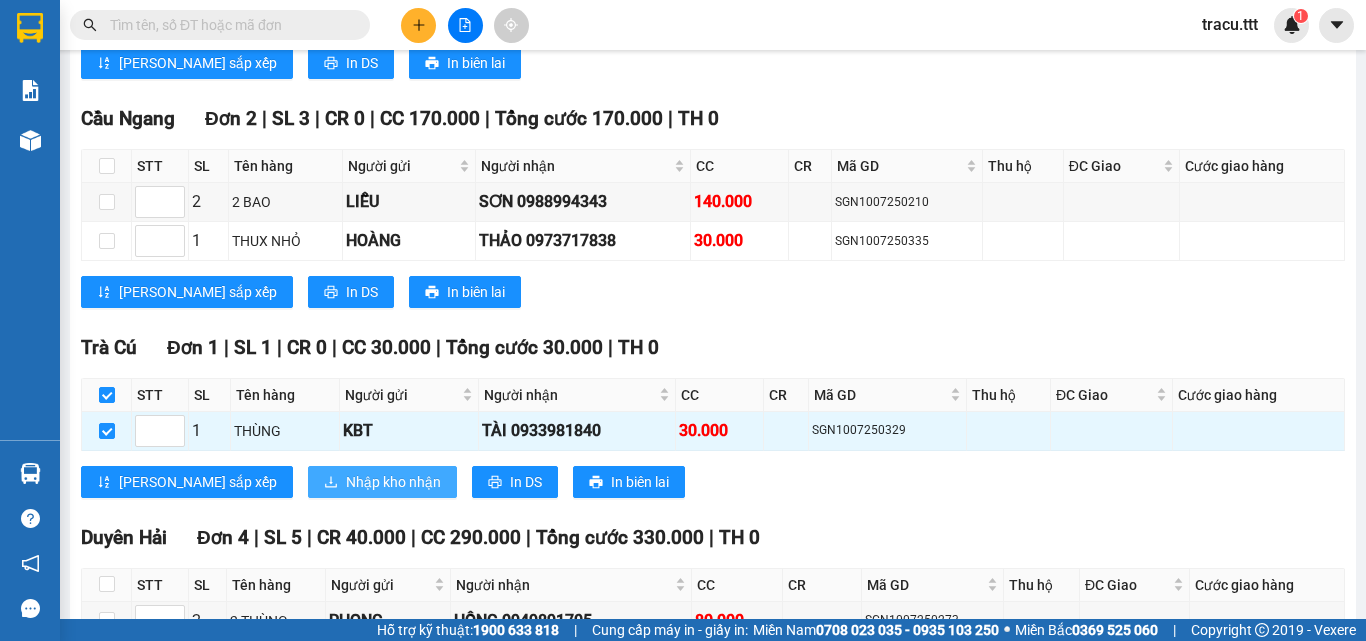 click on "Nhập kho nhận" at bounding box center (382, 482) 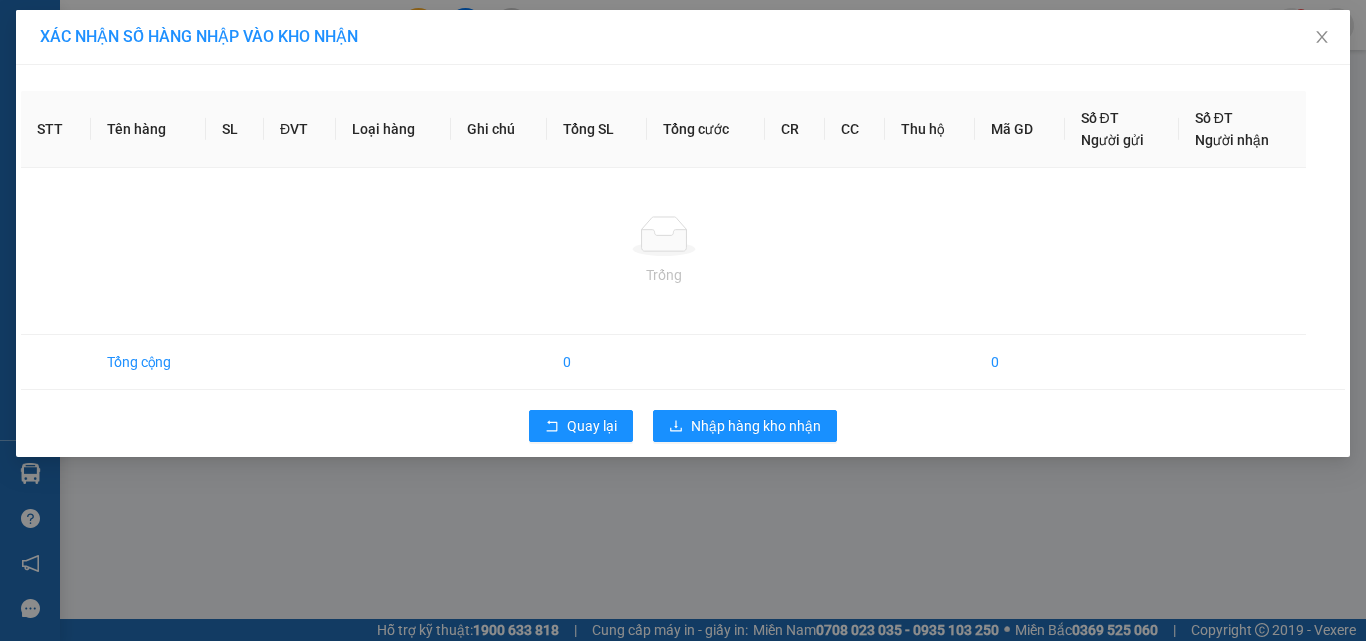 scroll, scrollTop: 0, scrollLeft: 0, axis: both 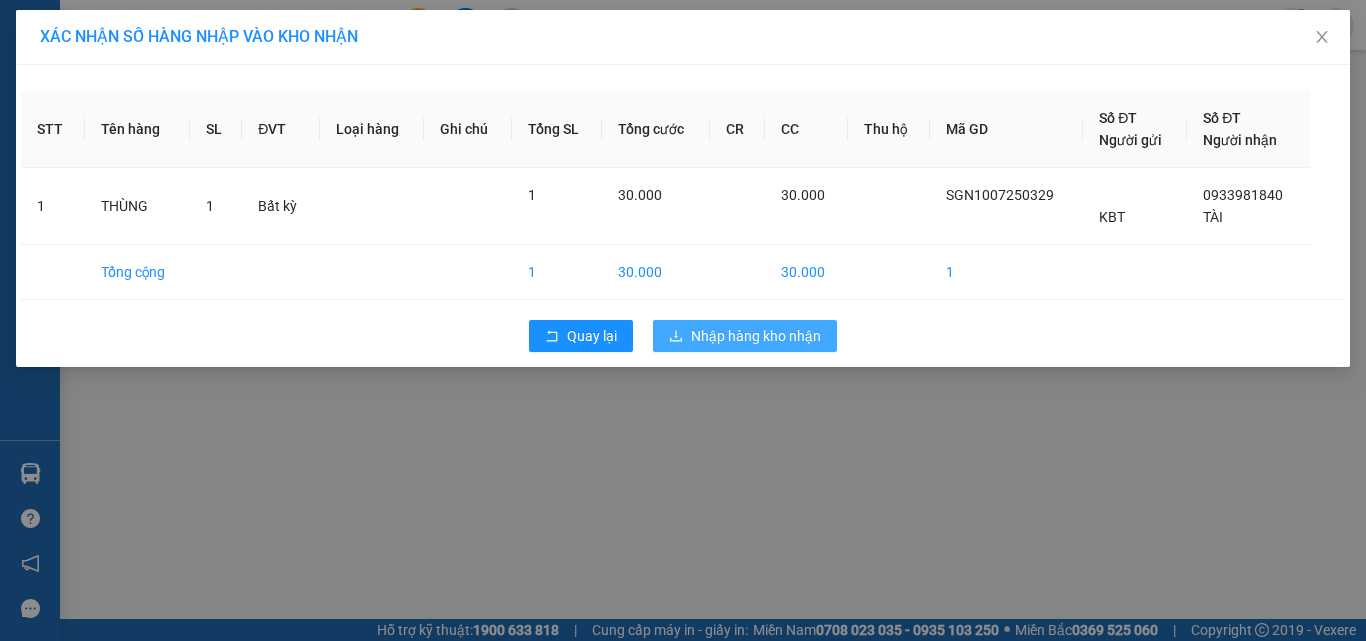 click on "Nhập hàng kho nhận" at bounding box center (756, 336) 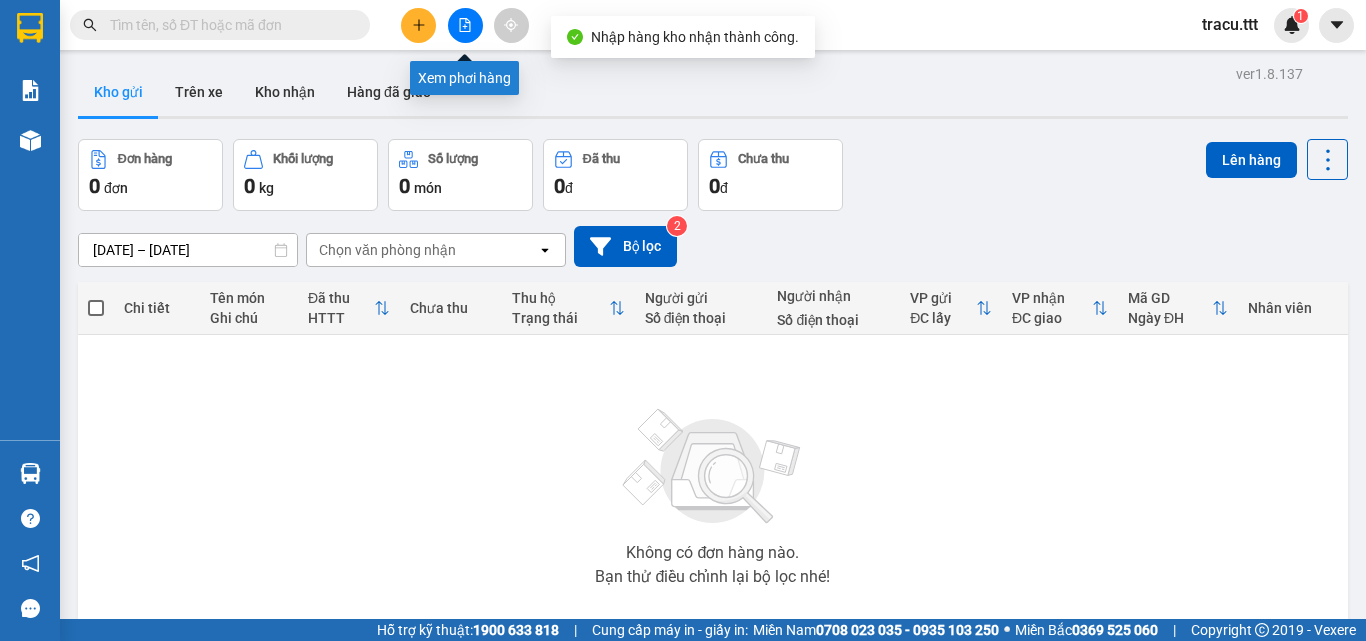 click at bounding box center (465, 25) 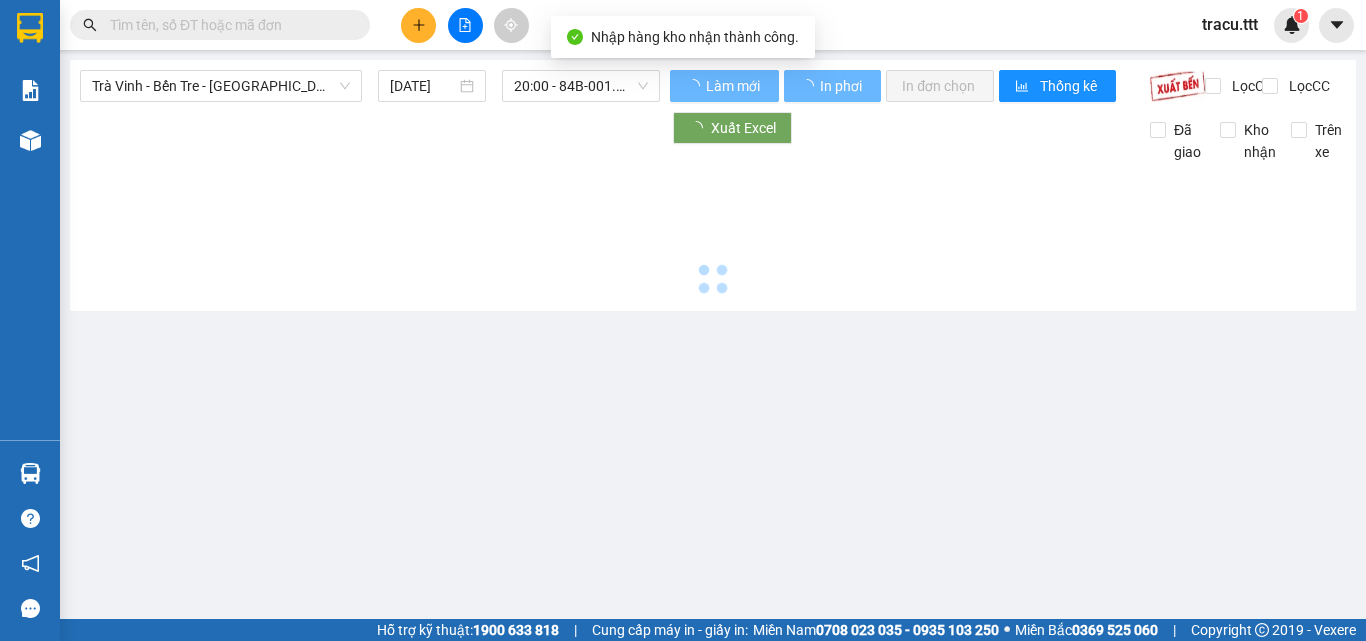 type on "[DATE]" 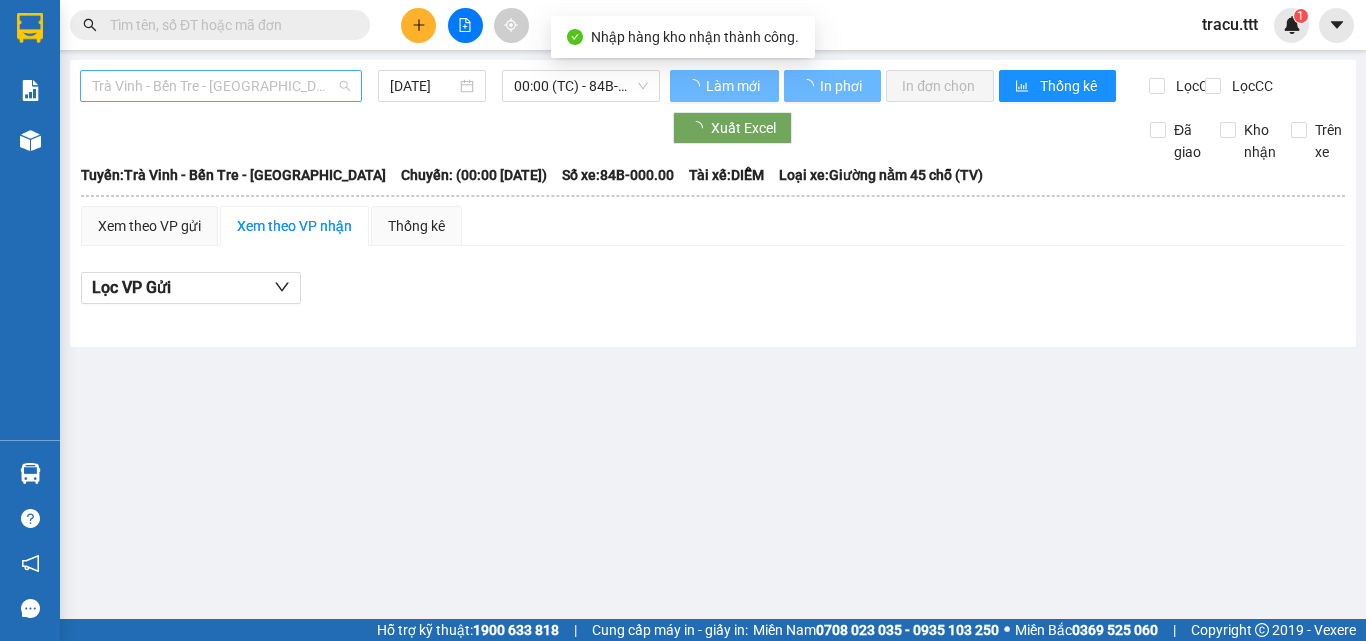click on "Trà Vinh - Bến Tre - [GEOGRAPHIC_DATA]" at bounding box center (221, 86) 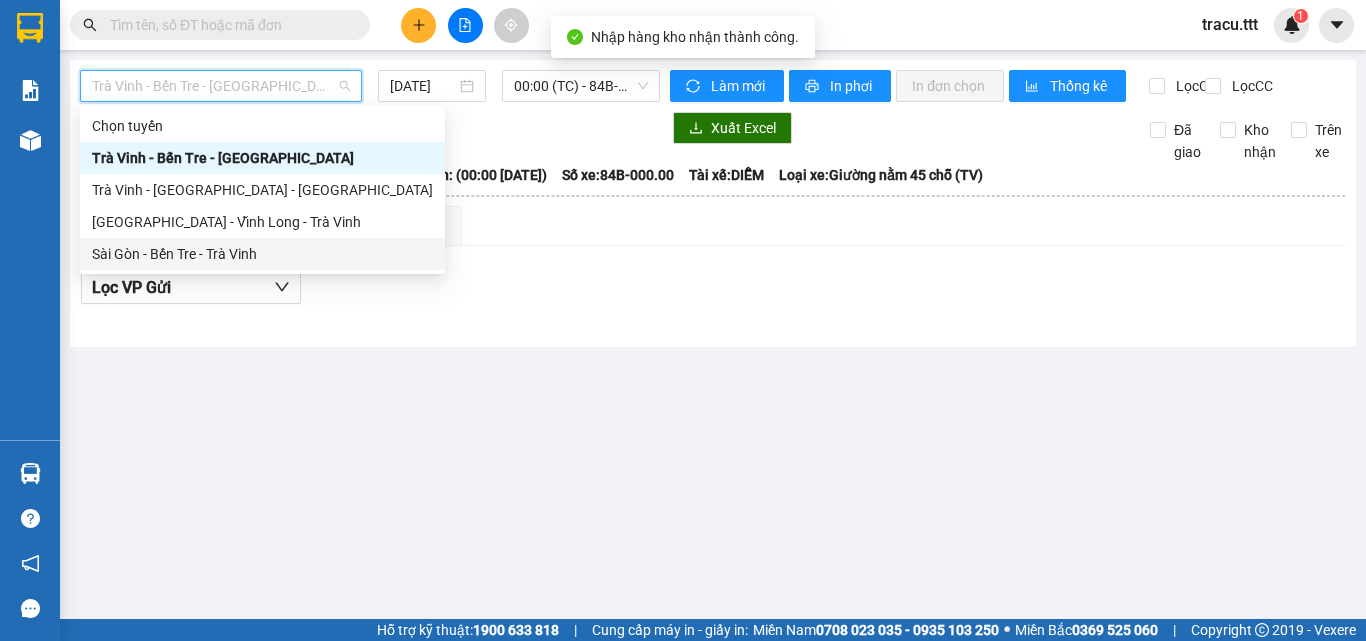 click on "Sài Gòn - Bến Tre - Trà Vinh" at bounding box center (262, 254) 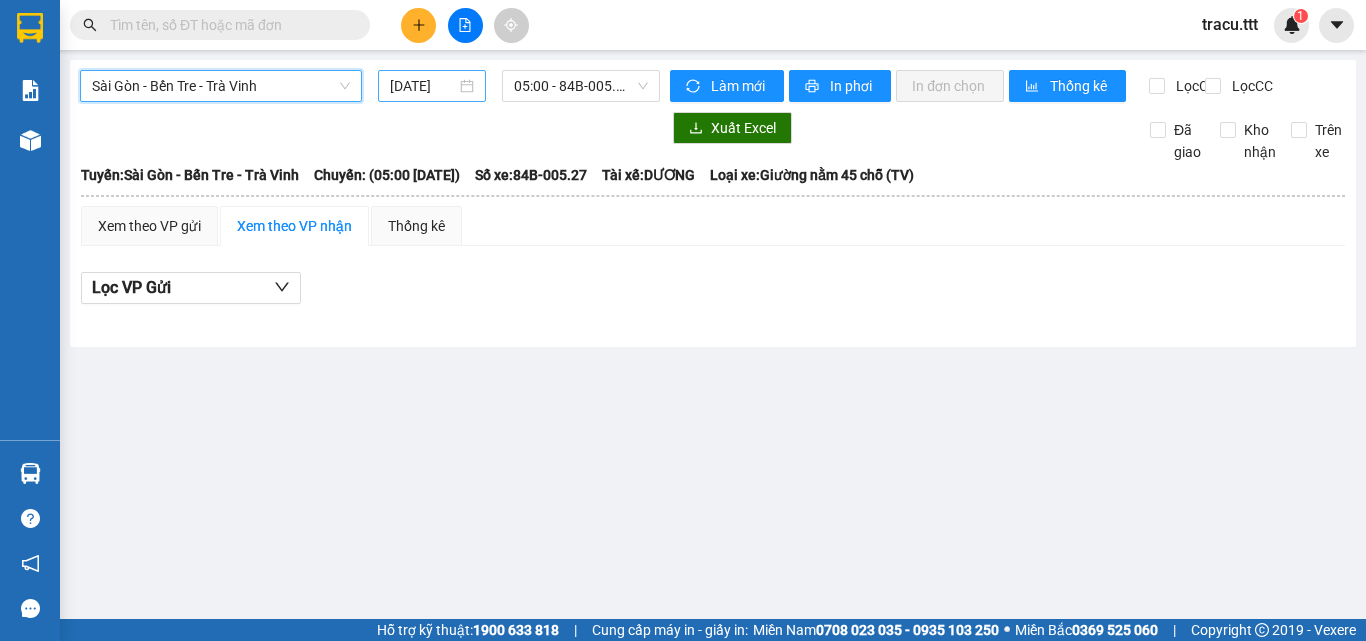 click on "[DATE]" at bounding box center [423, 86] 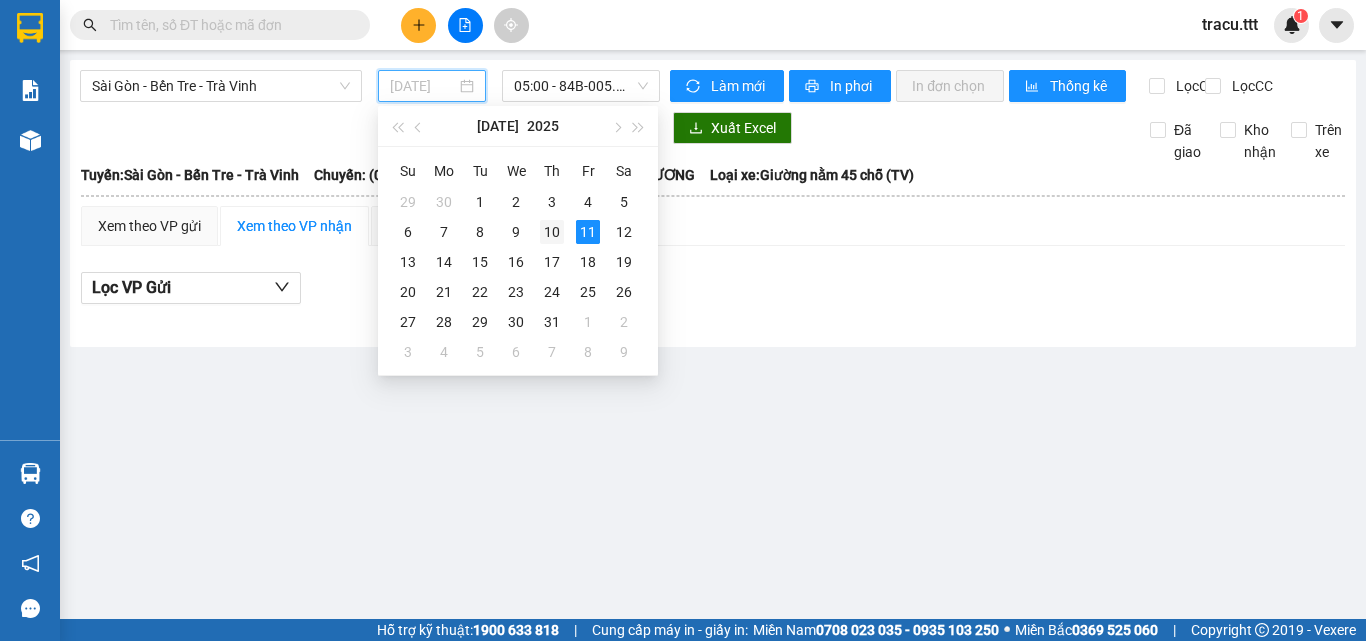 click on "10" at bounding box center [552, 232] 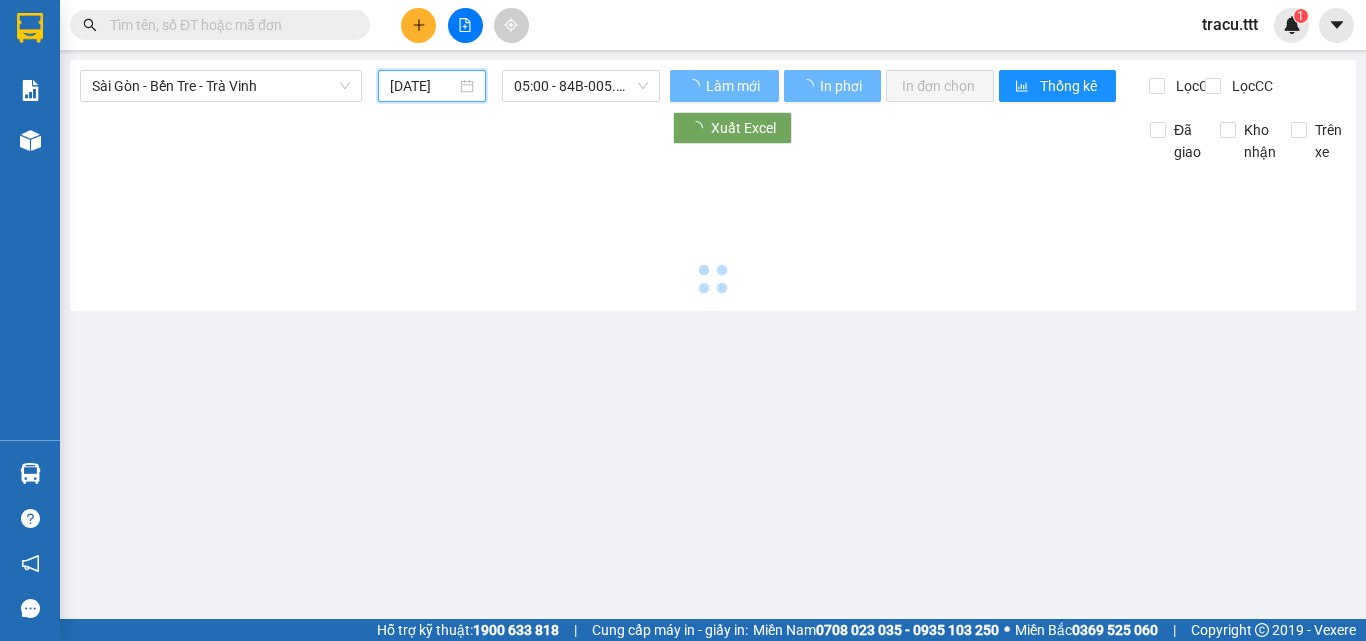 type on "[DATE]" 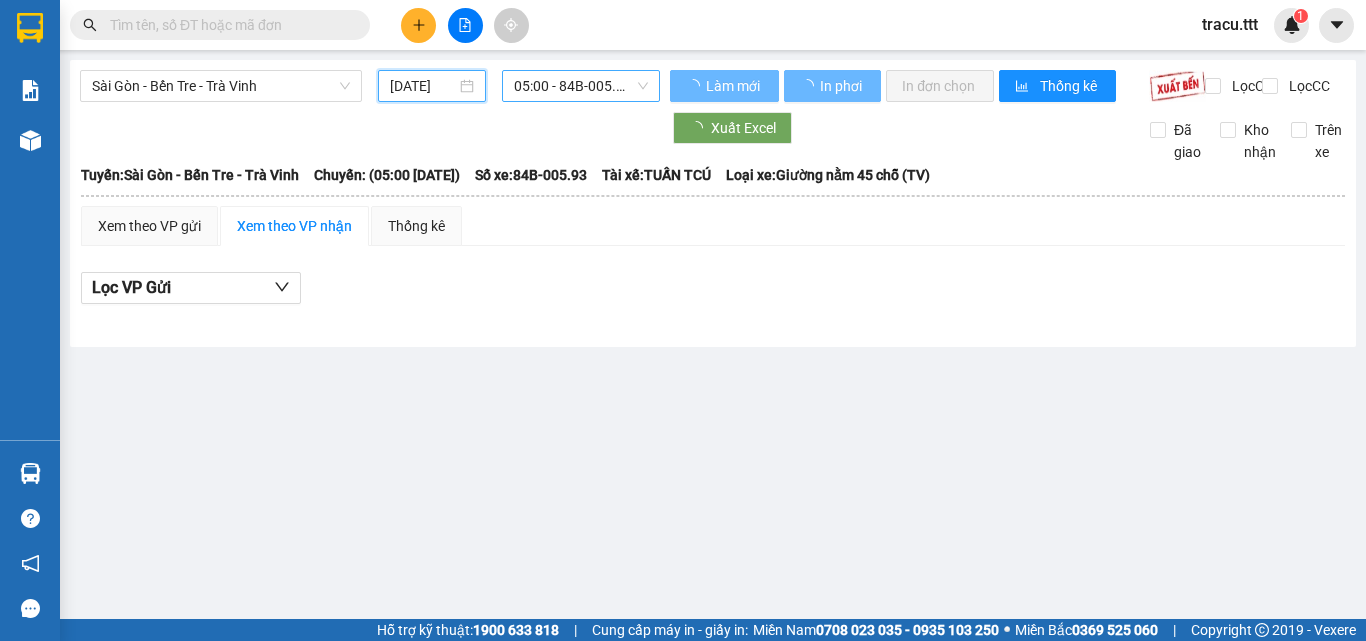 click on "05:00     - 84B-005.93" at bounding box center [581, 86] 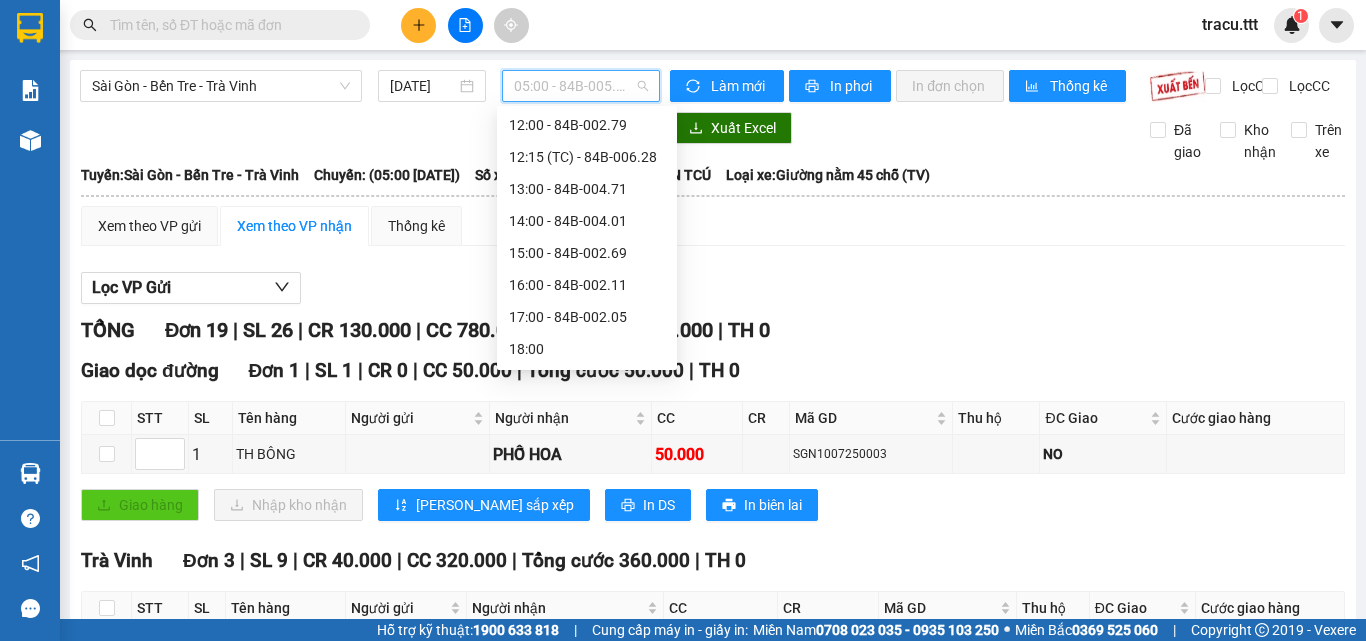 scroll, scrollTop: 384, scrollLeft: 0, axis: vertical 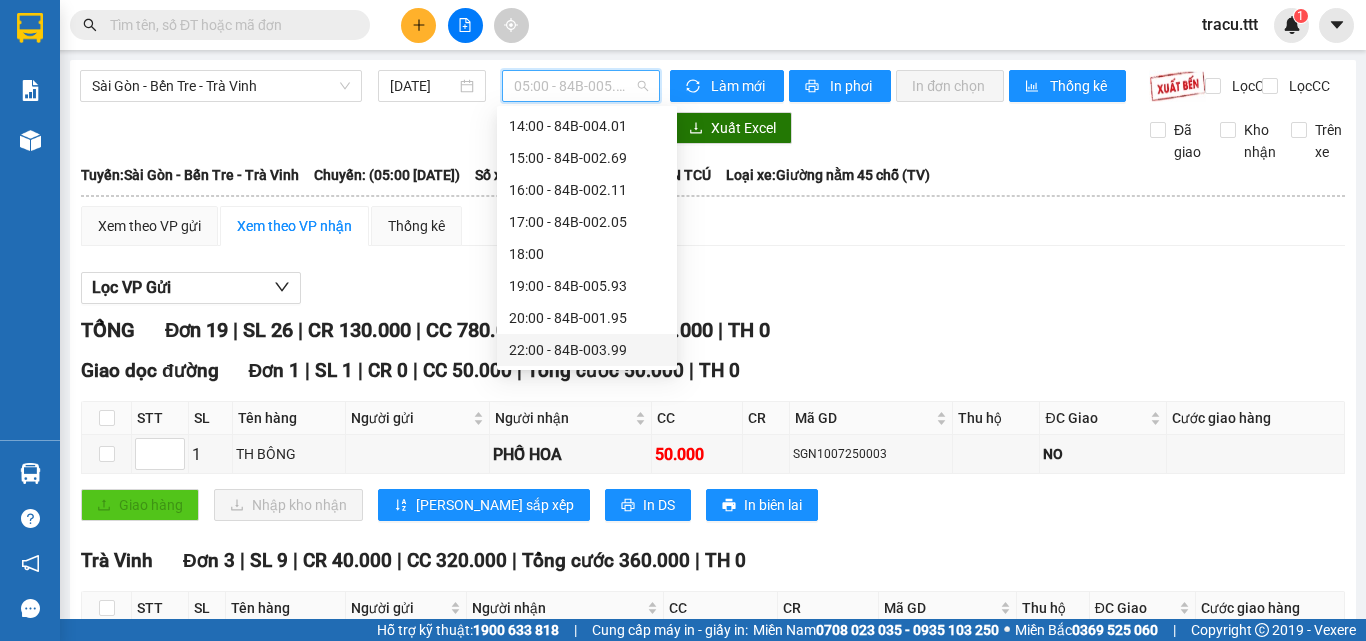click on "22:00     - 84B-003.99" at bounding box center [587, 350] 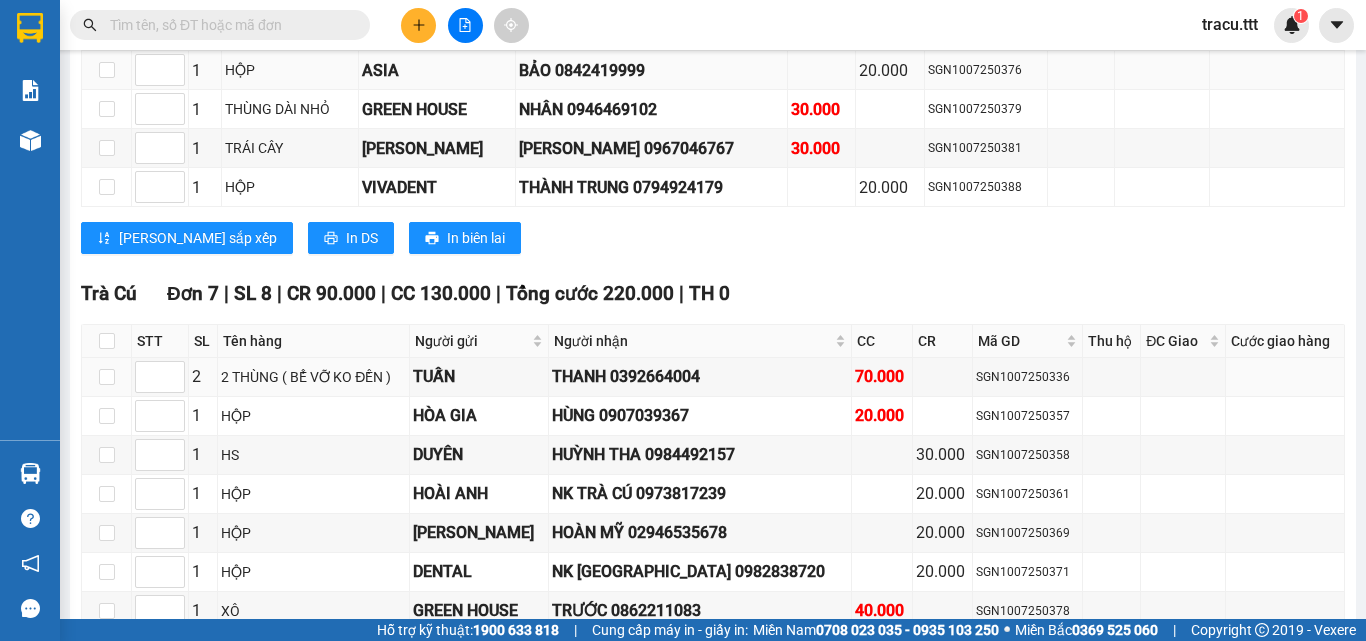 scroll, scrollTop: 2100, scrollLeft: 0, axis: vertical 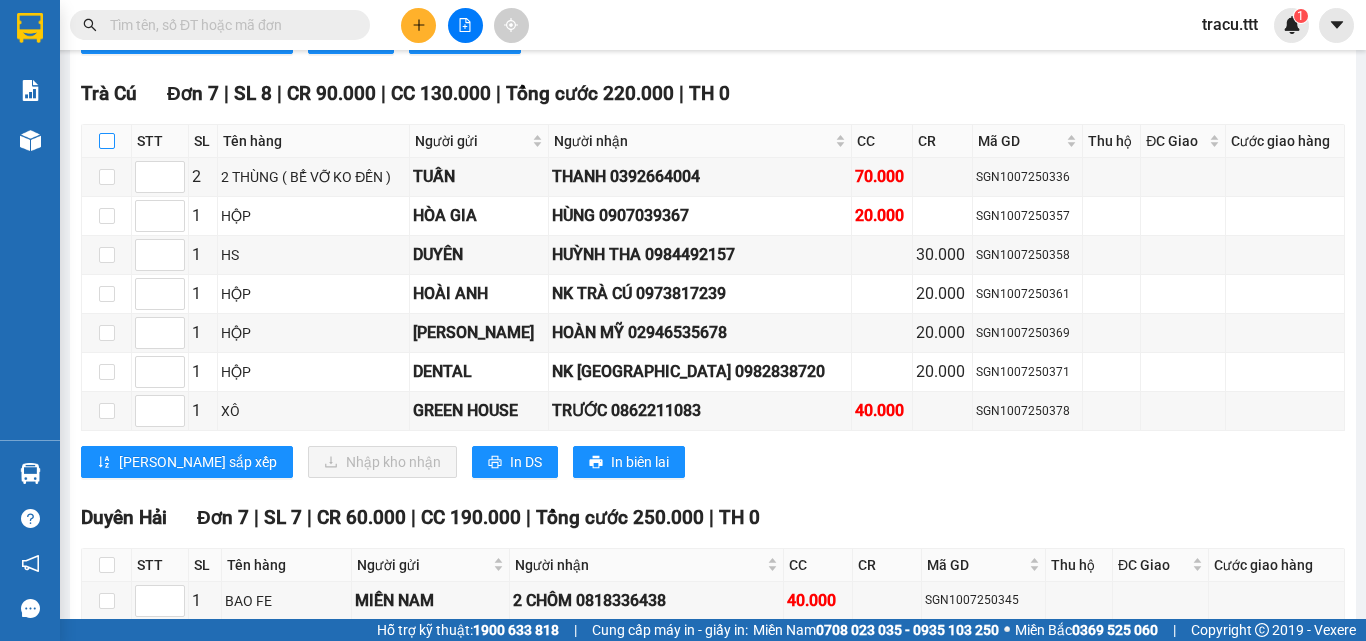 click at bounding box center [107, 141] 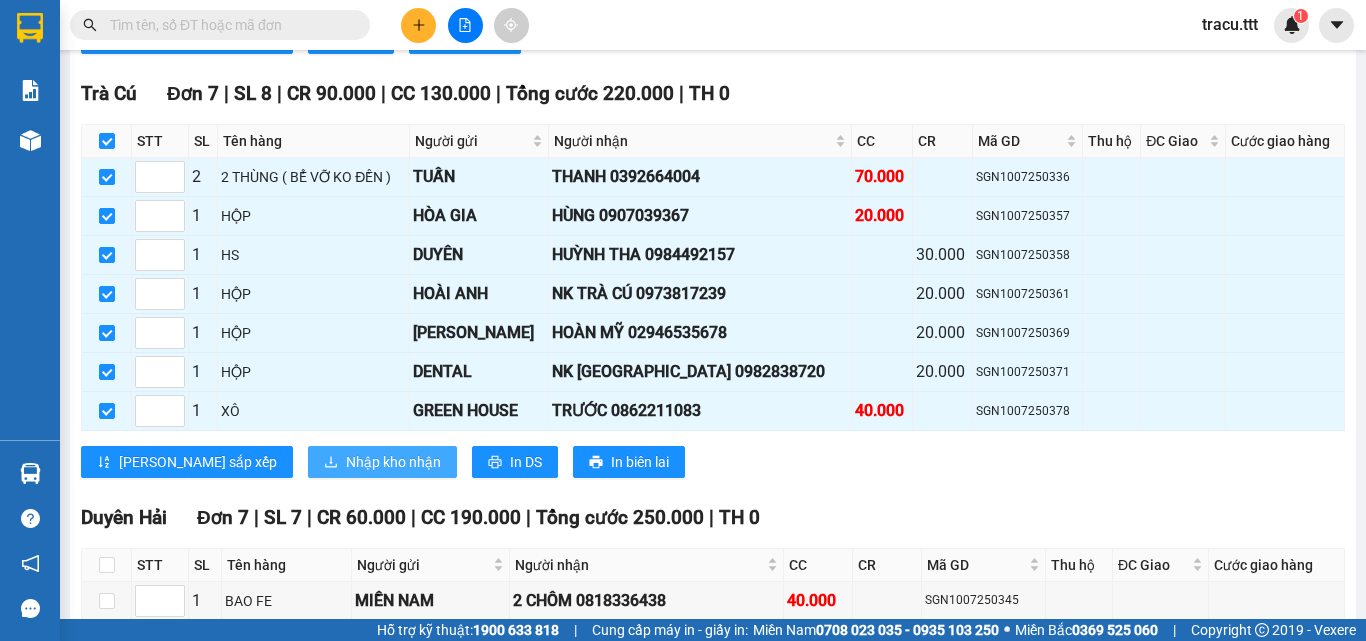 click on "Nhập kho nhận" at bounding box center (393, 462) 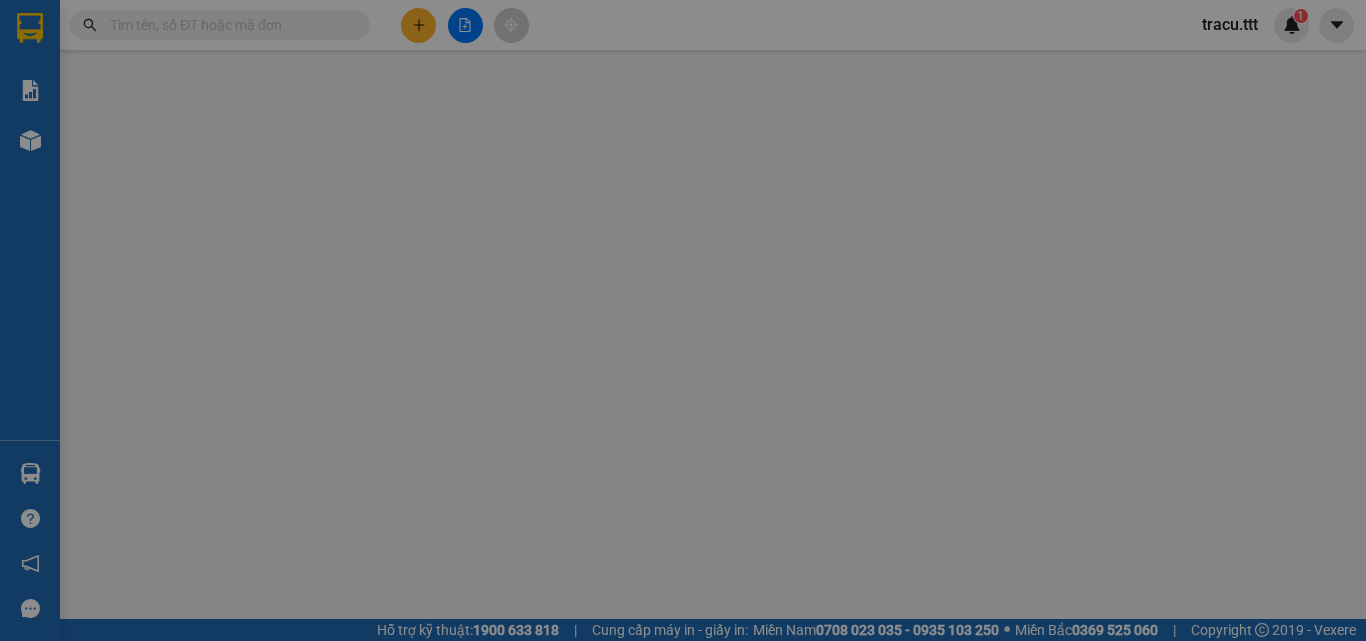 scroll, scrollTop: 0, scrollLeft: 0, axis: both 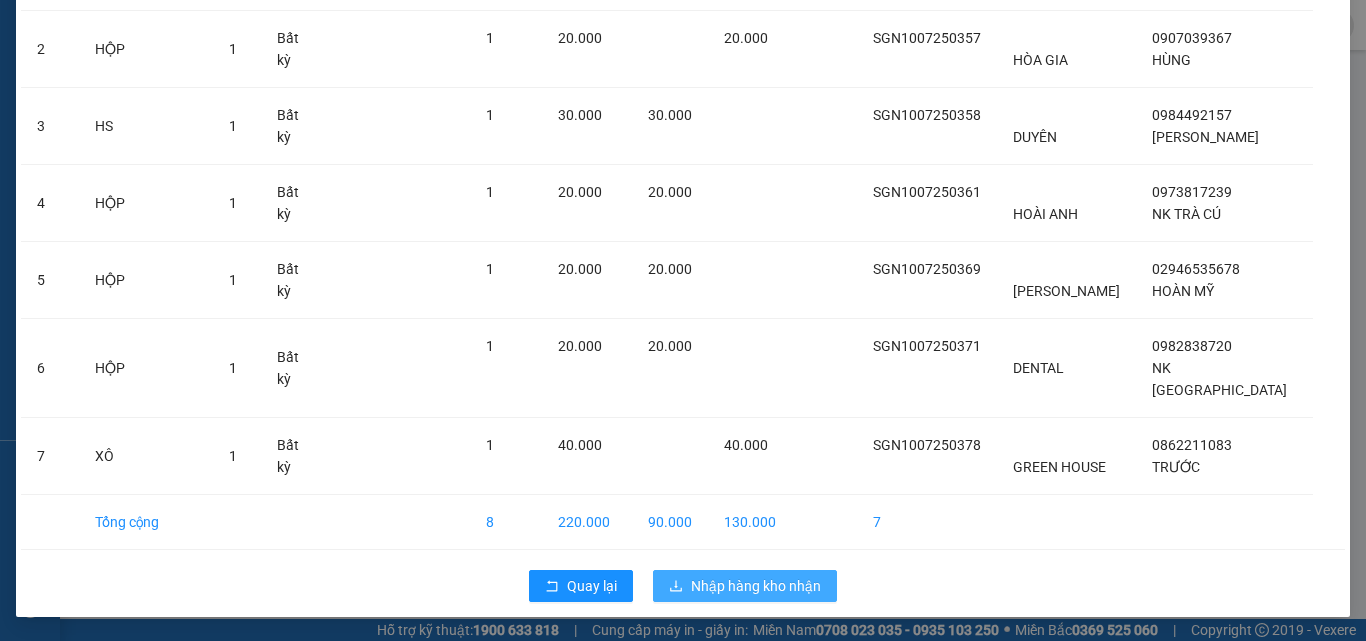 click on "Nhập hàng kho nhận" at bounding box center [745, 586] 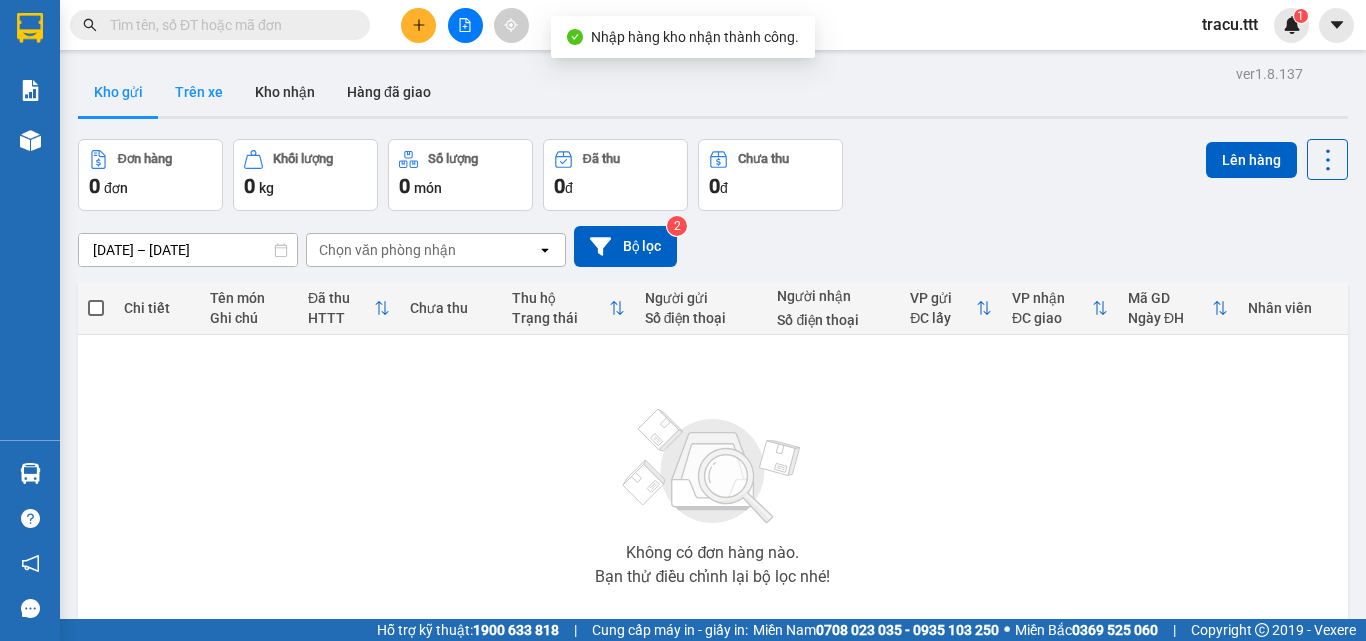 click on "Trên xe" at bounding box center (199, 92) 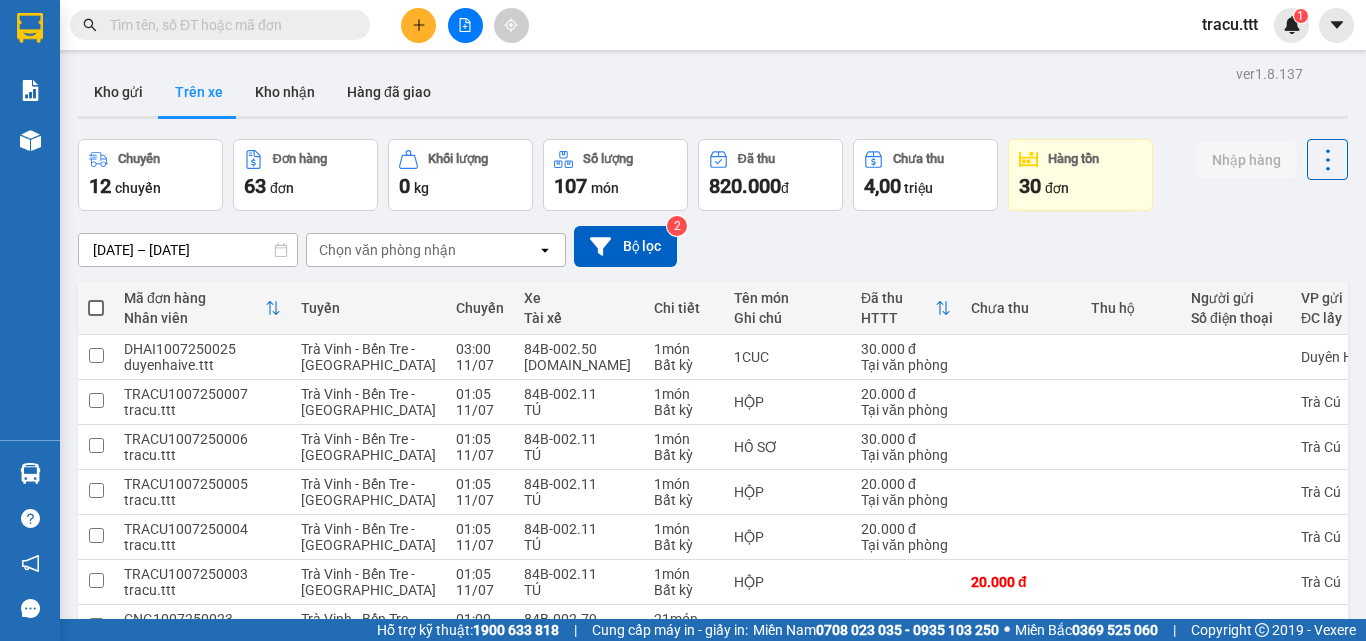 click on "Chọn văn phòng nhận" at bounding box center (387, 250) 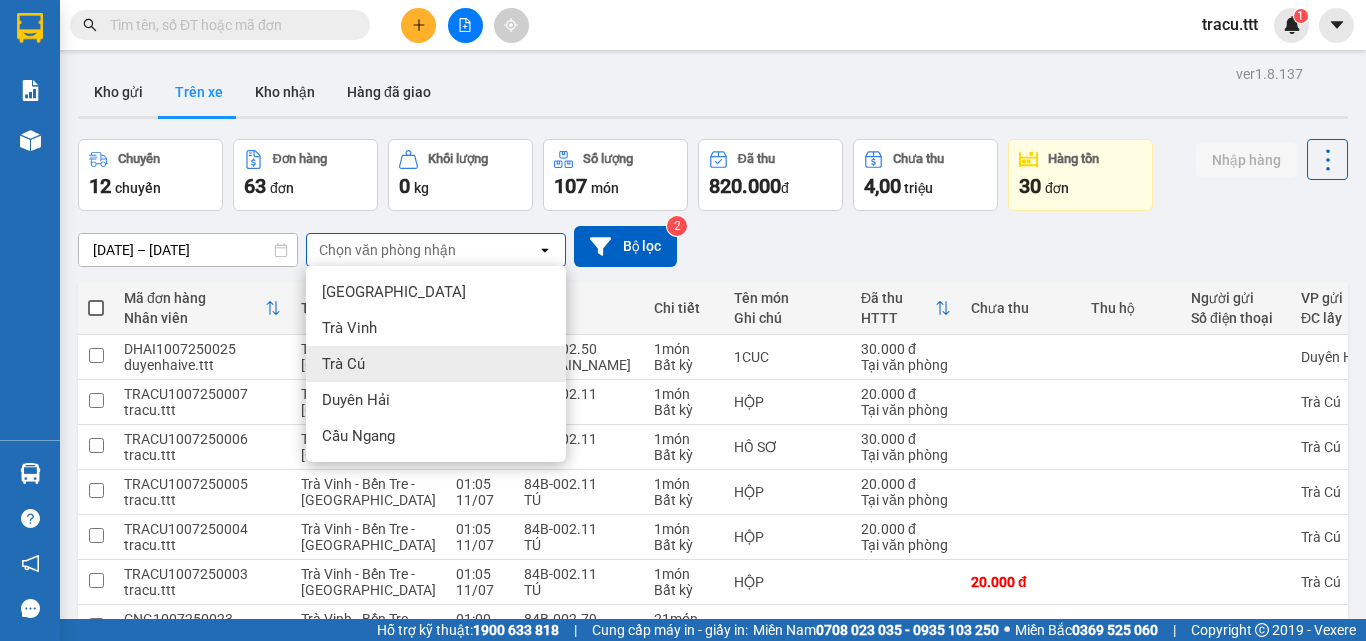 click on "Trà Cú" at bounding box center (436, 364) 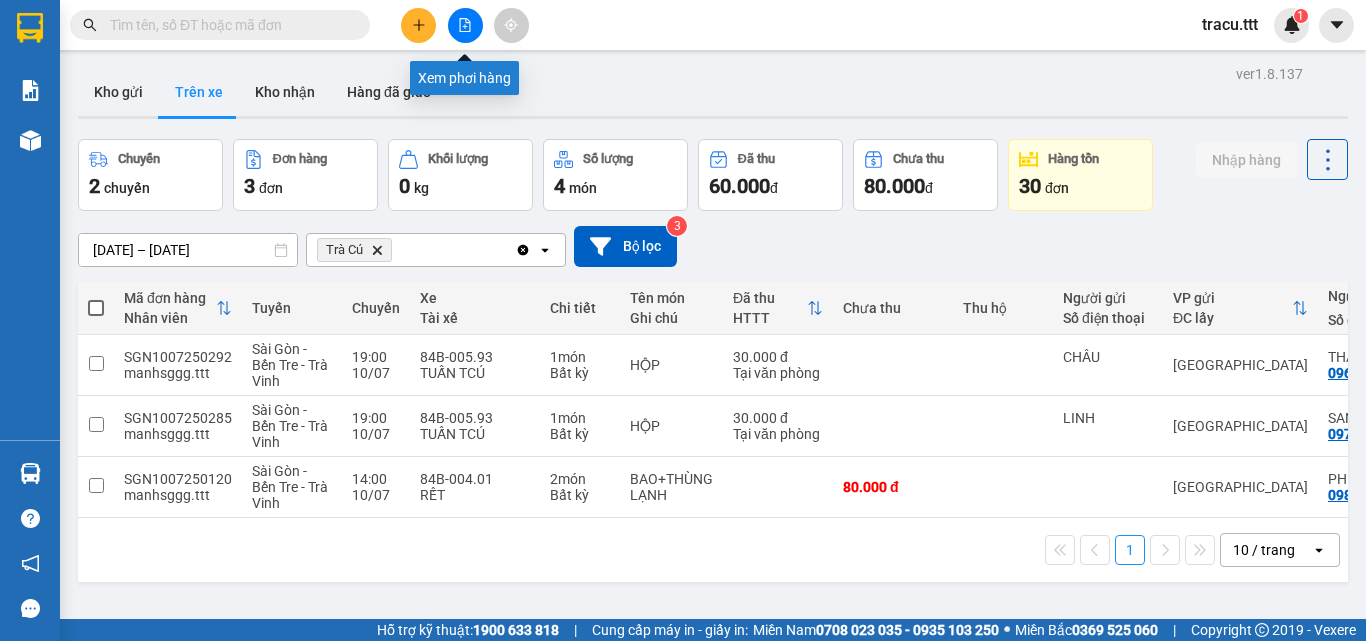 click 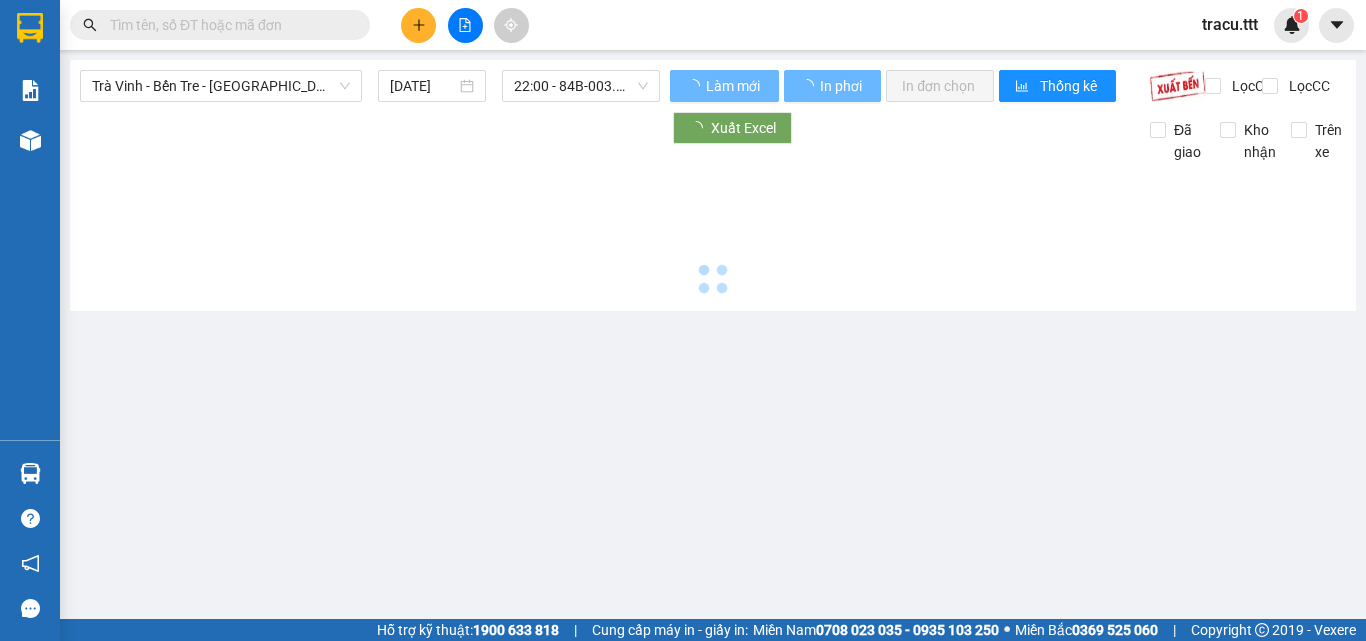 type on "[DATE]" 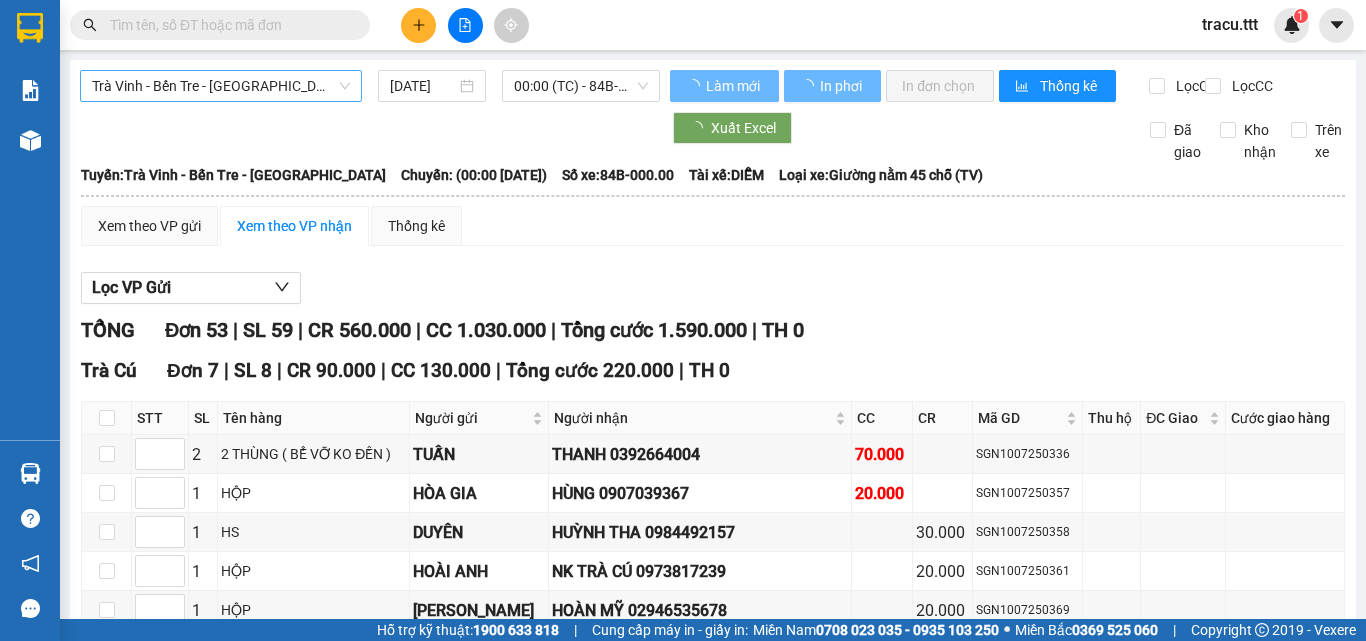 click on "Trà Vinh - Bến Tre - [GEOGRAPHIC_DATA]" at bounding box center [221, 86] 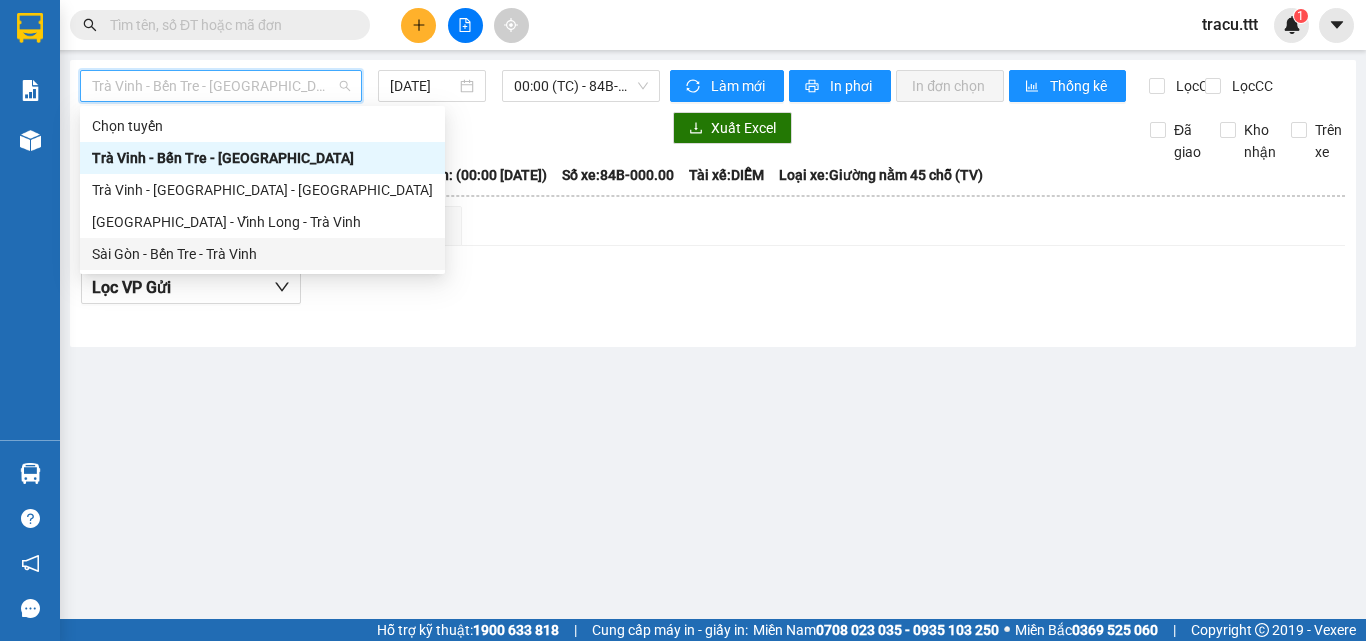drag, startPoint x: 258, startPoint y: 247, endPoint x: 391, endPoint y: 179, distance: 149.37537 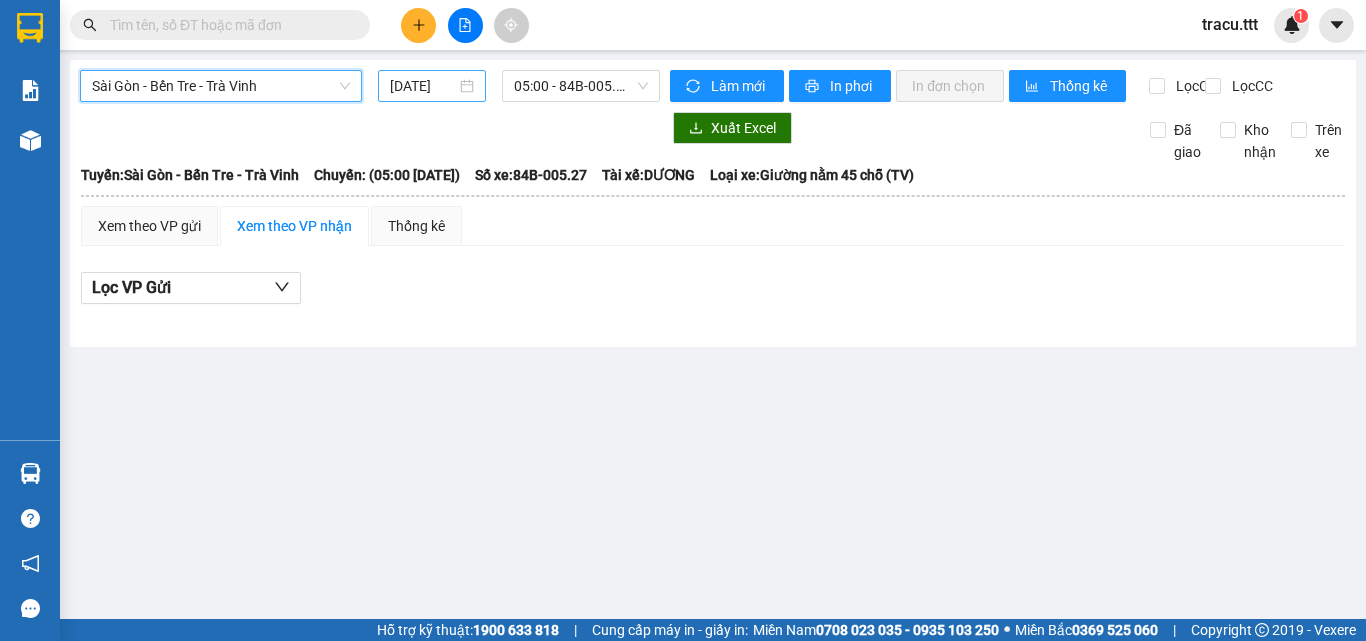 click on "[DATE]" at bounding box center (423, 86) 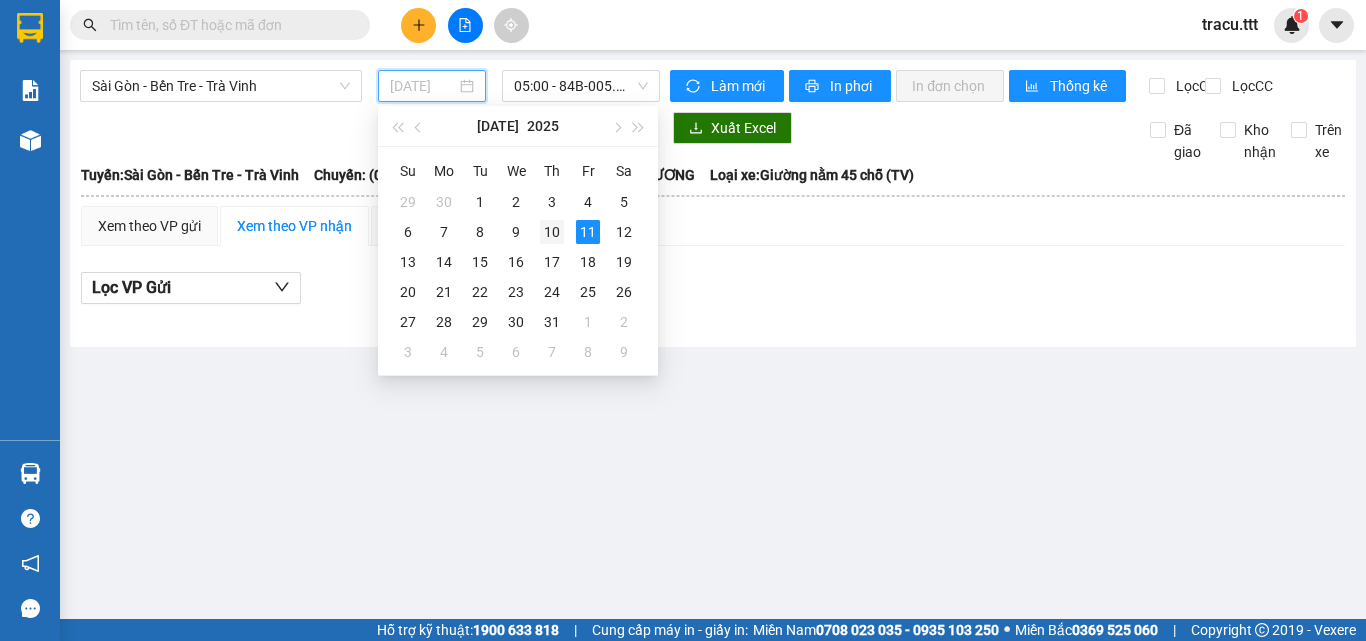 click on "10" at bounding box center (552, 232) 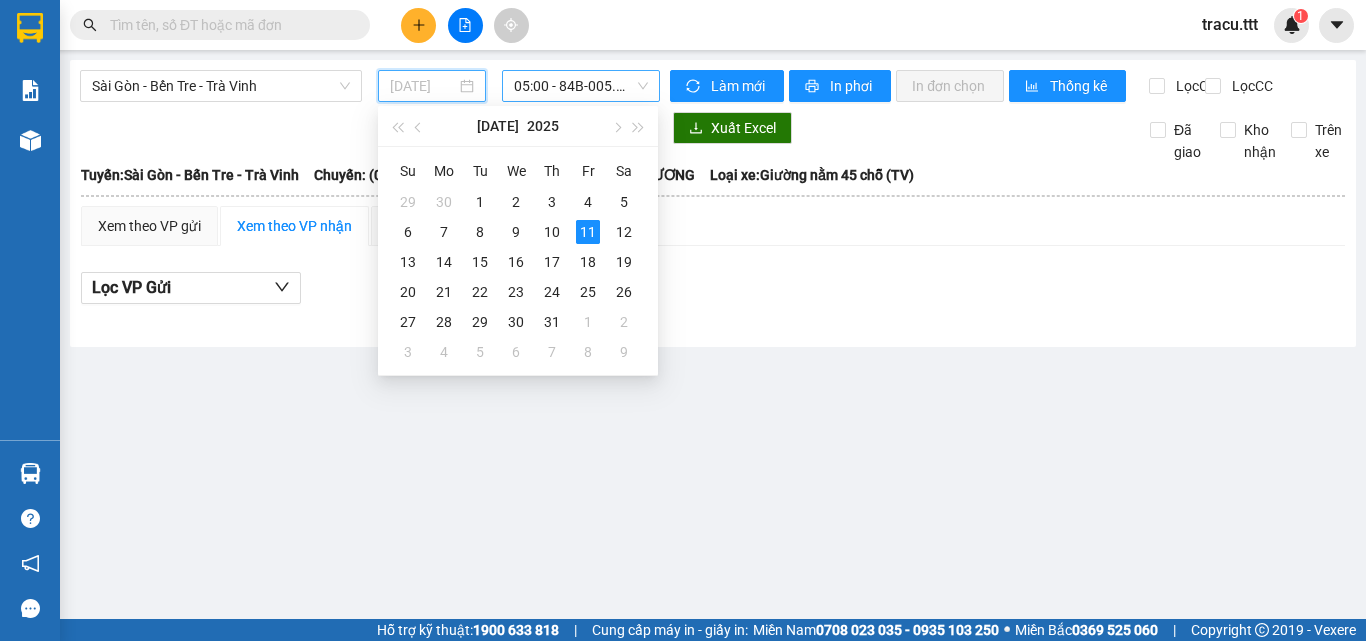 type on "[DATE]" 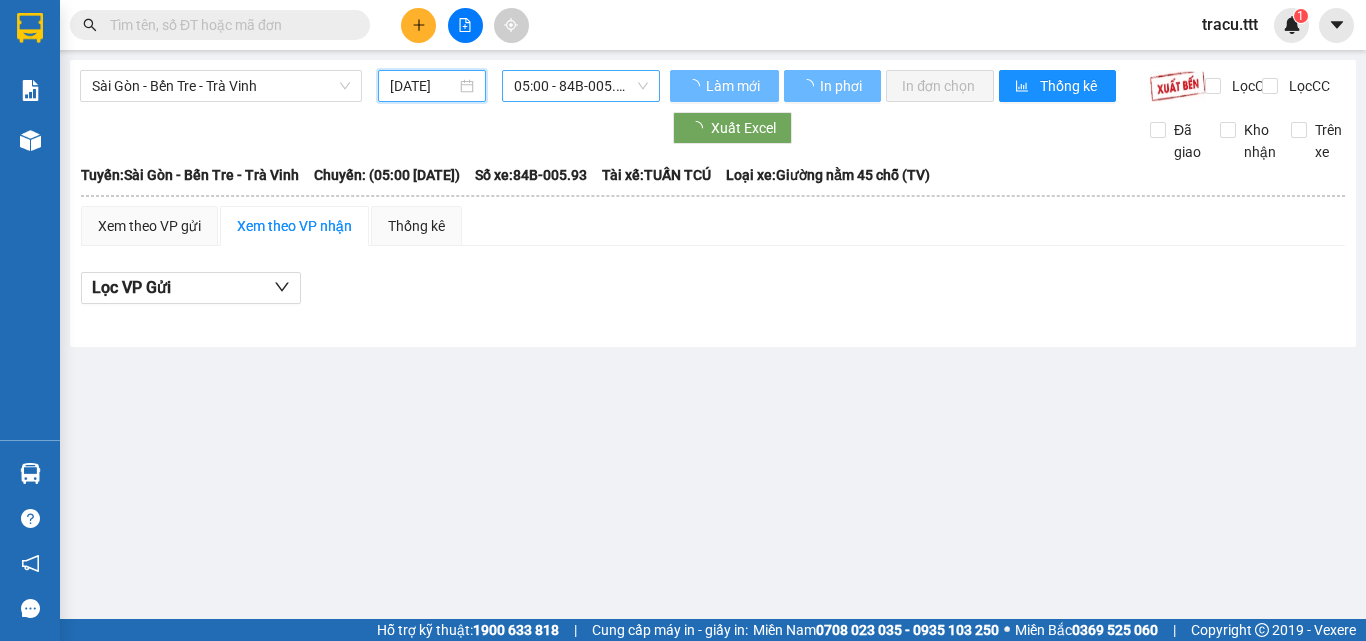 click on "05:00     - 84B-005.93" at bounding box center (581, 86) 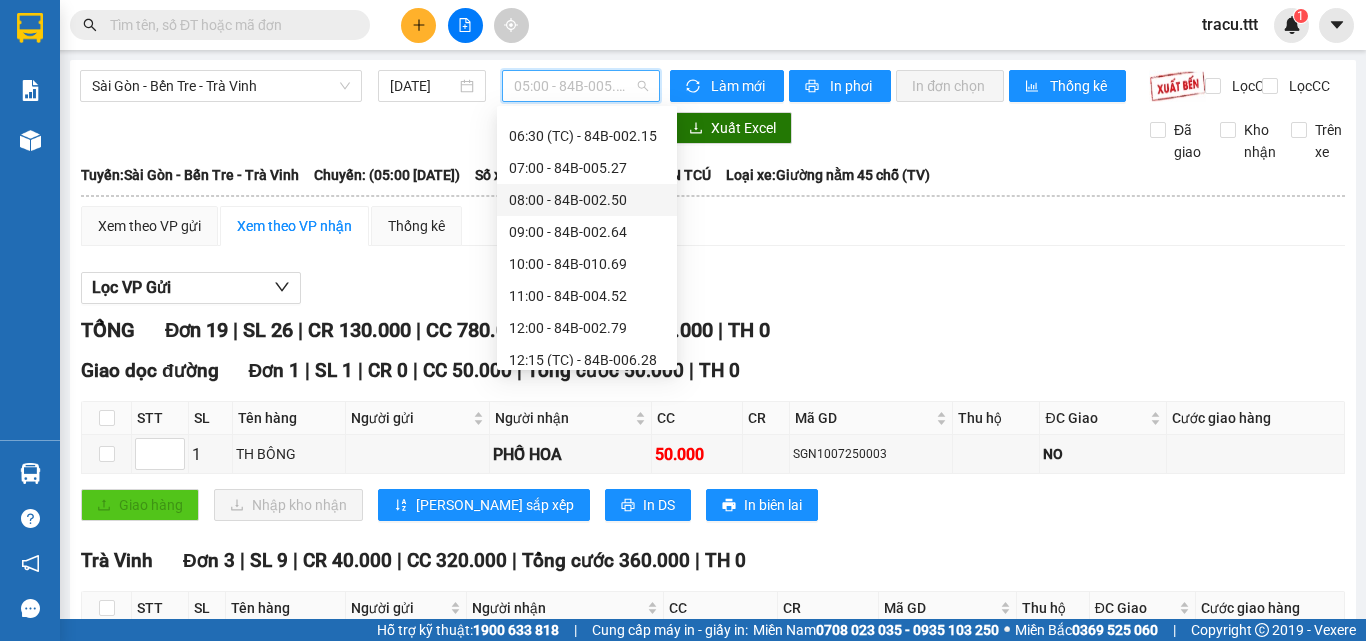 scroll, scrollTop: 300, scrollLeft: 0, axis: vertical 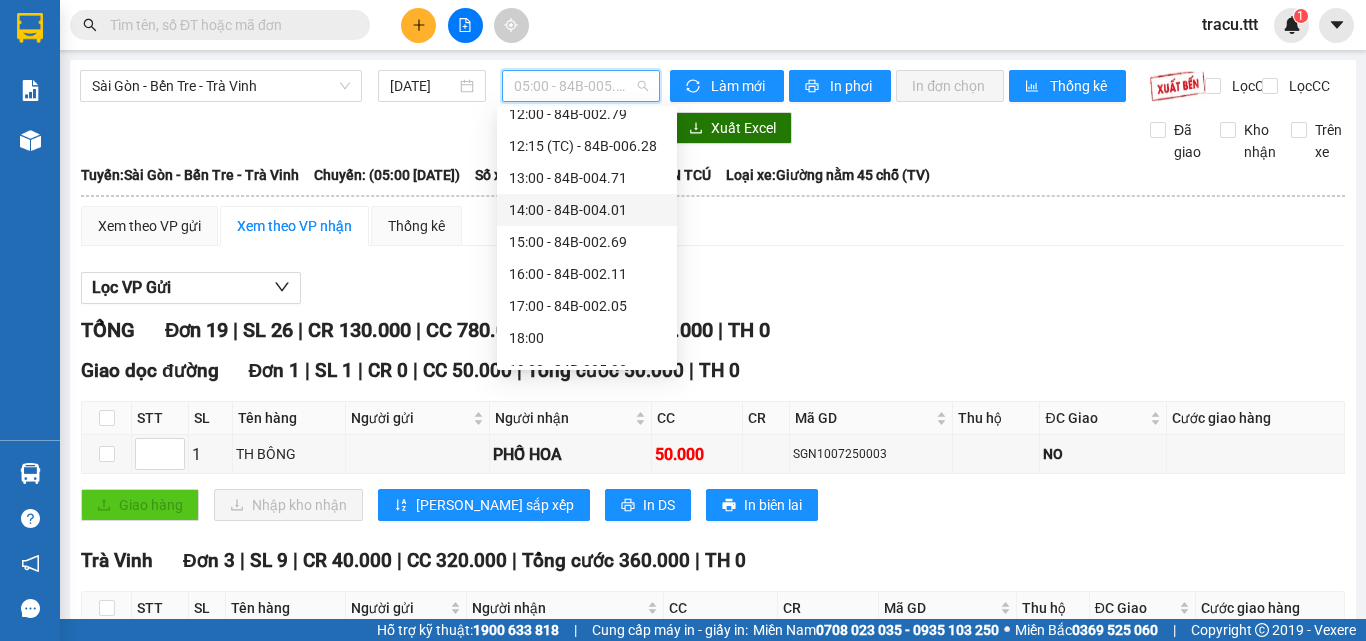 click on "14:00     - 84B-004.01" at bounding box center (587, 210) 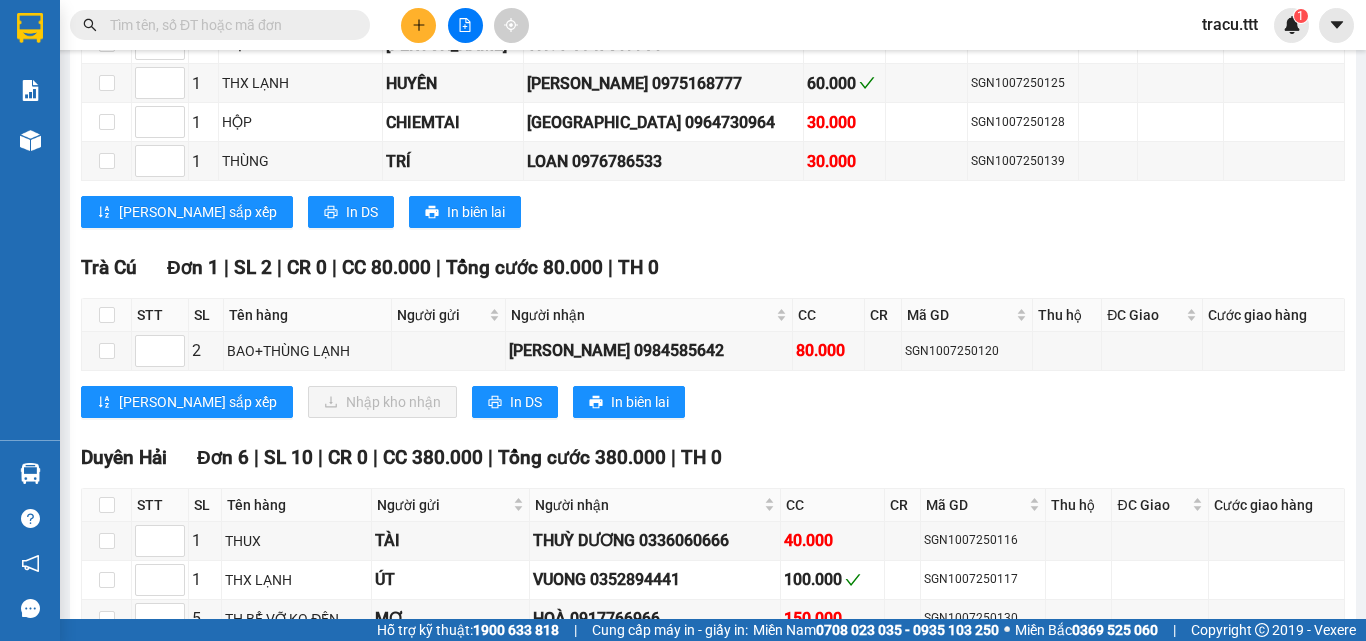 scroll, scrollTop: 1400, scrollLeft: 0, axis: vertical 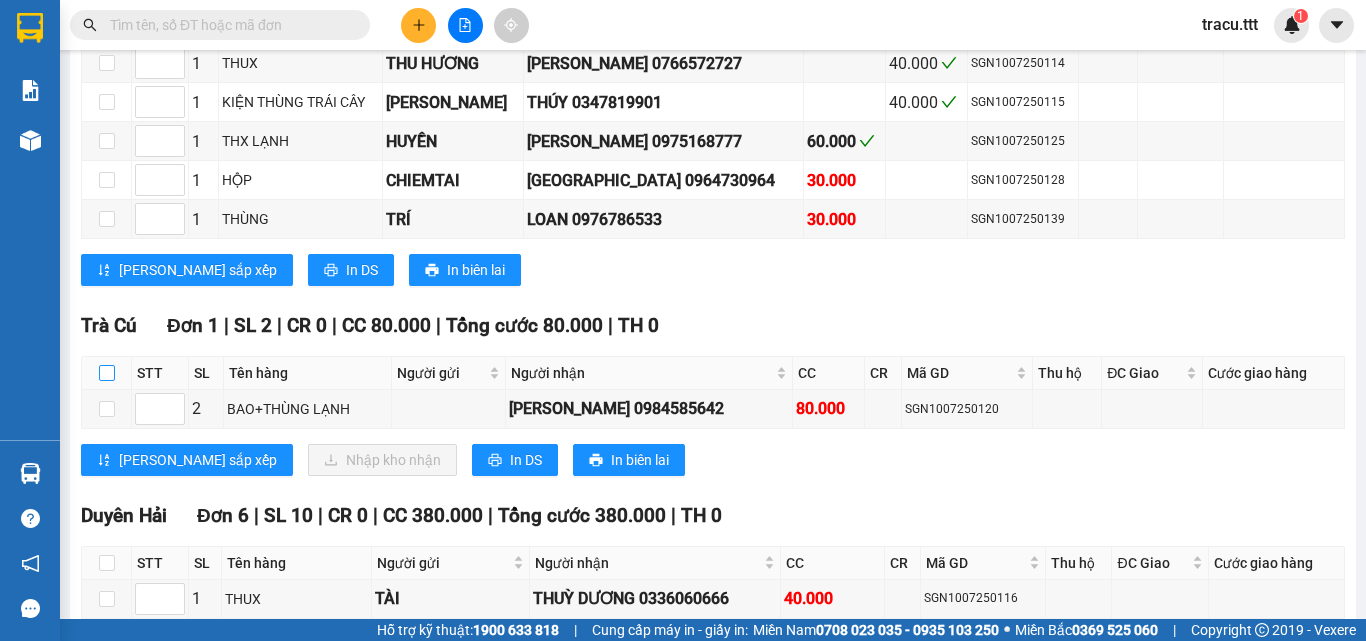 click at bounding box center [107, 373] 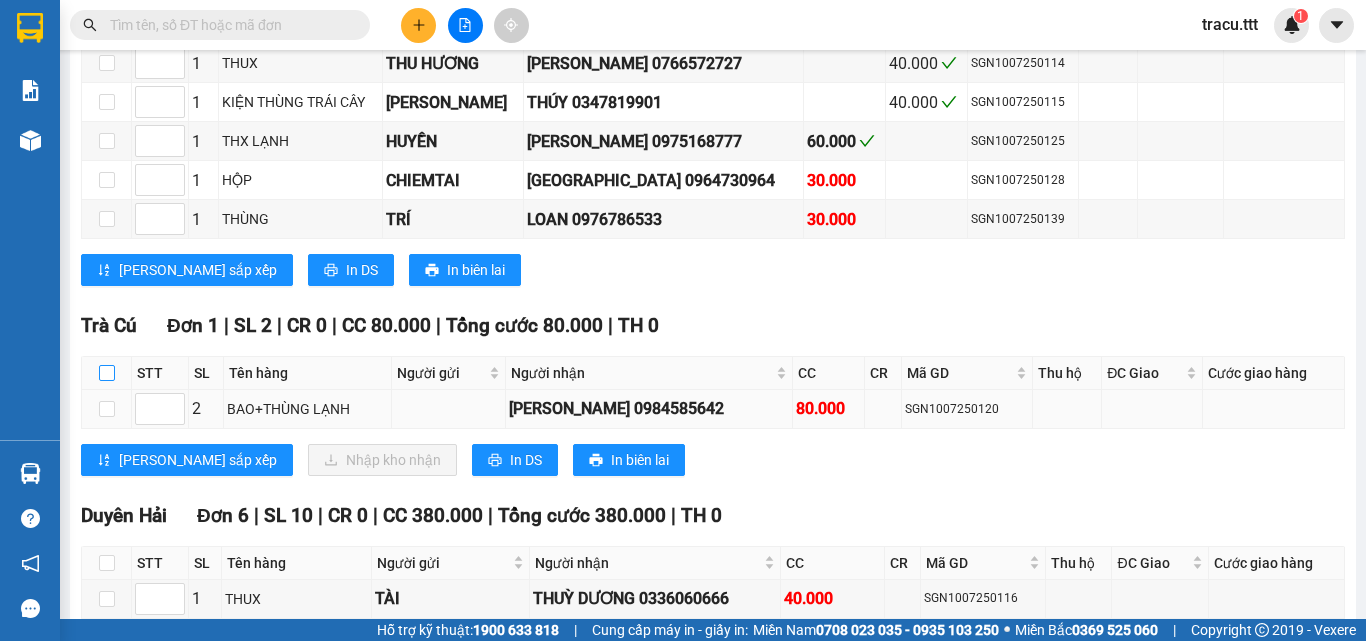 checkbox on "true" 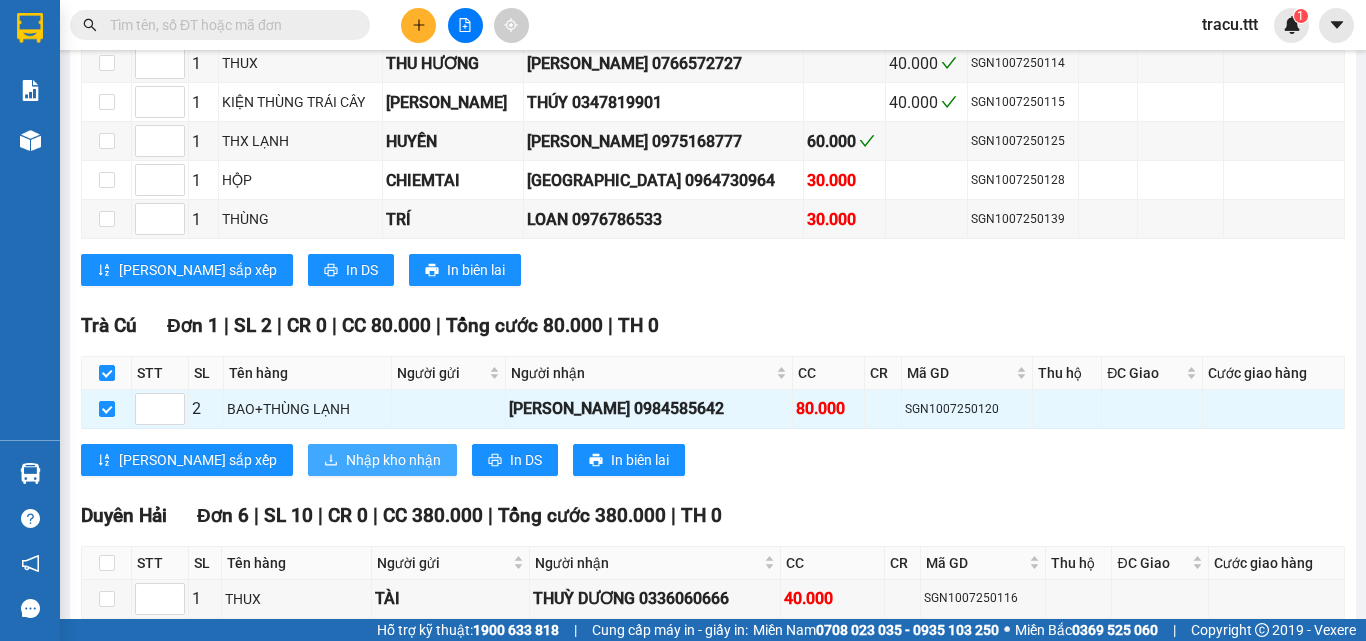click on "Nhập kho nhận" at bounding box center [393, 460] 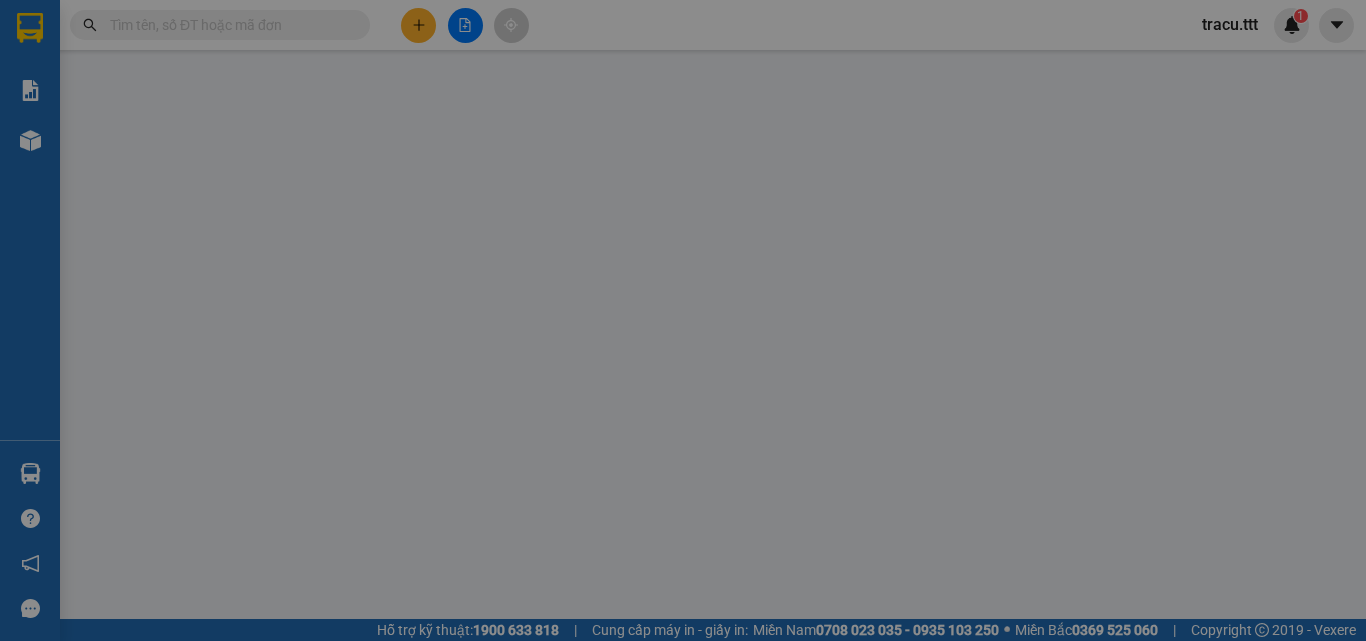scroll, scrollTop: 0, scrollLeft: 0, axis: both 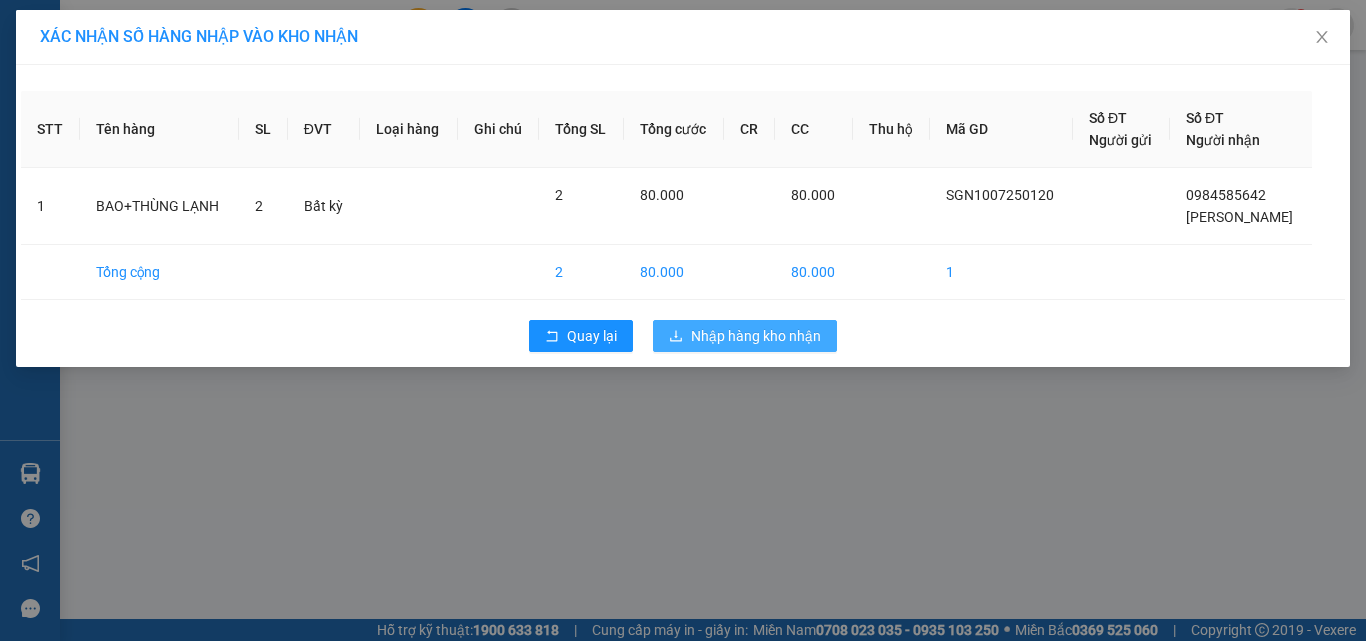 click on "Nhập hàng kho nhận" at bounding box center (756, 336) 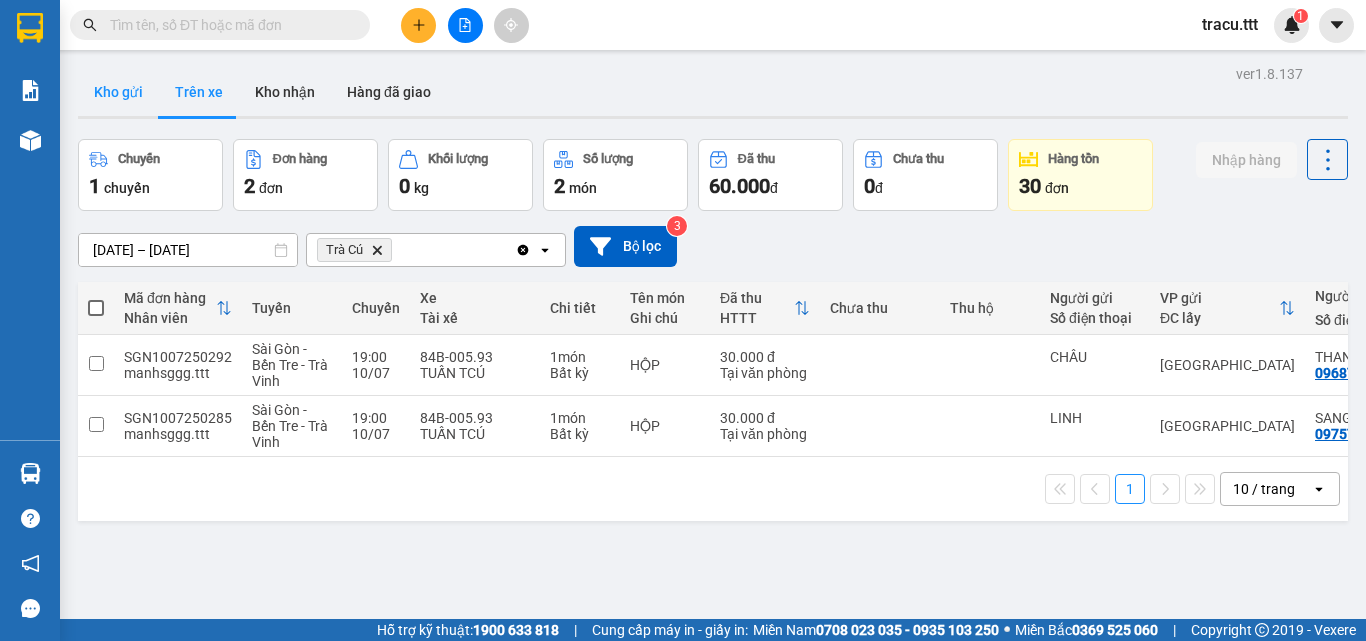 click on "Kho gửi" at bounding box center [118, 92] 